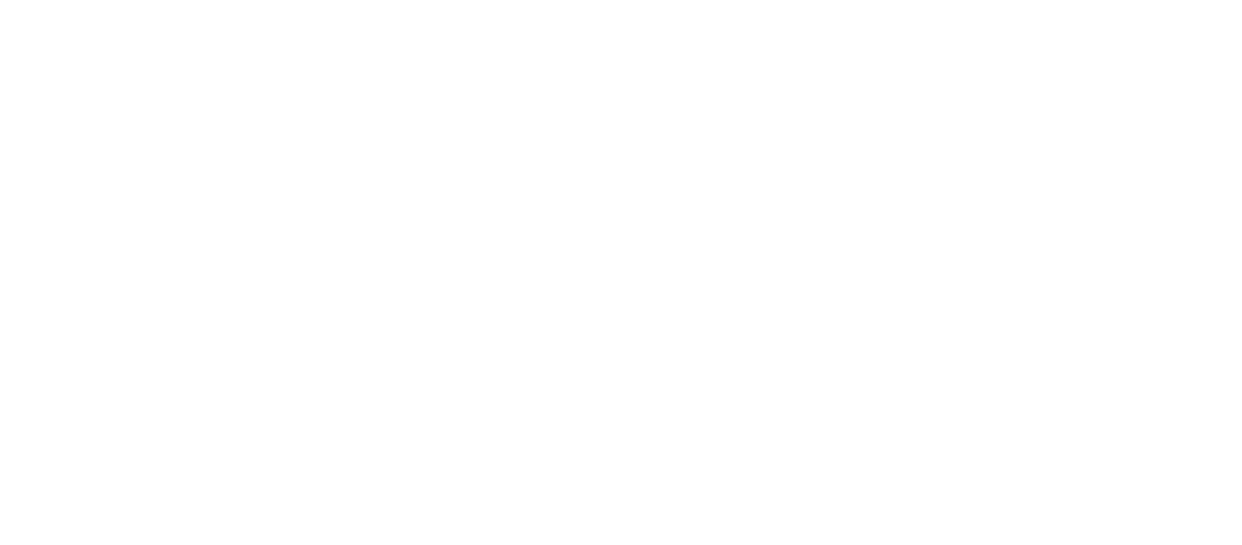 scroll, scrollTop: 0, scrollLeft: 0, axis: both 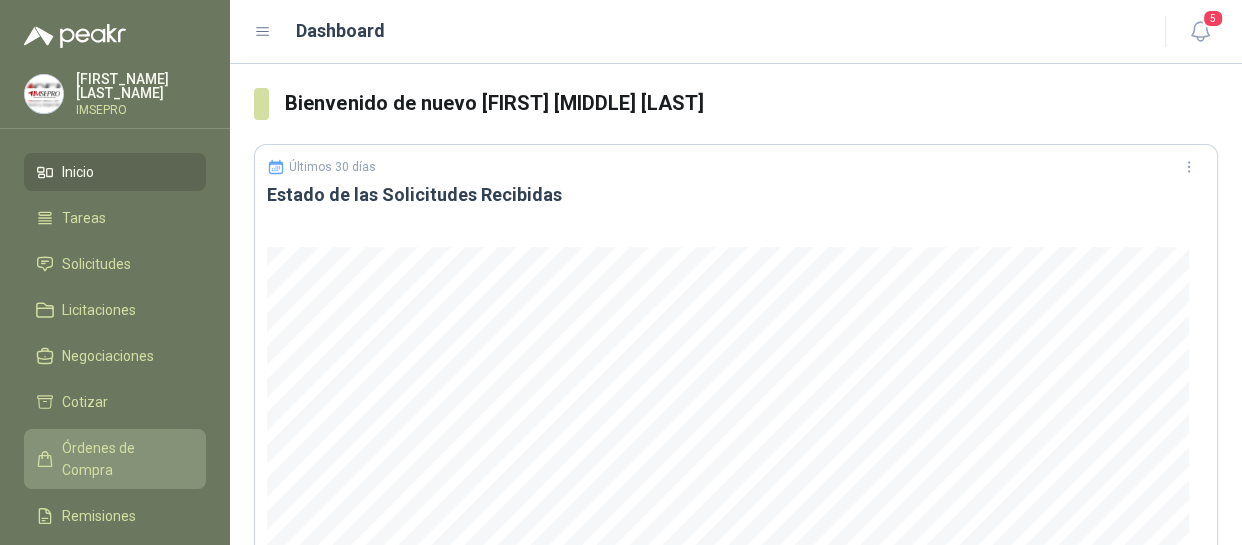 click on "Órdenes de Compra" at bounding box center (124, 459) 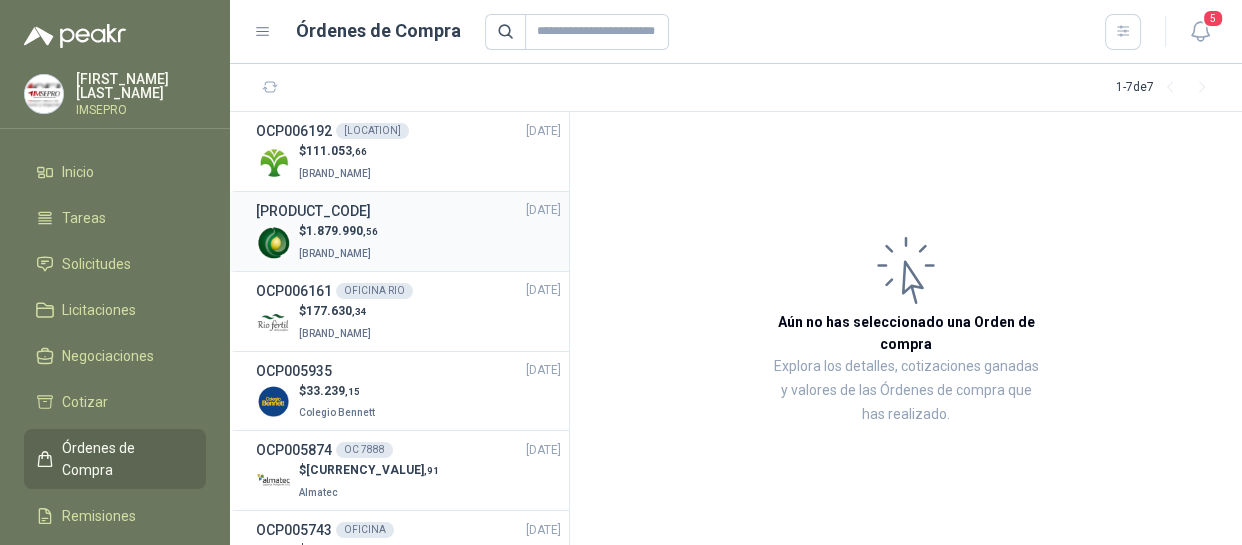 click on "$  1.879.990 ,56" at bounding box center [338, 231] 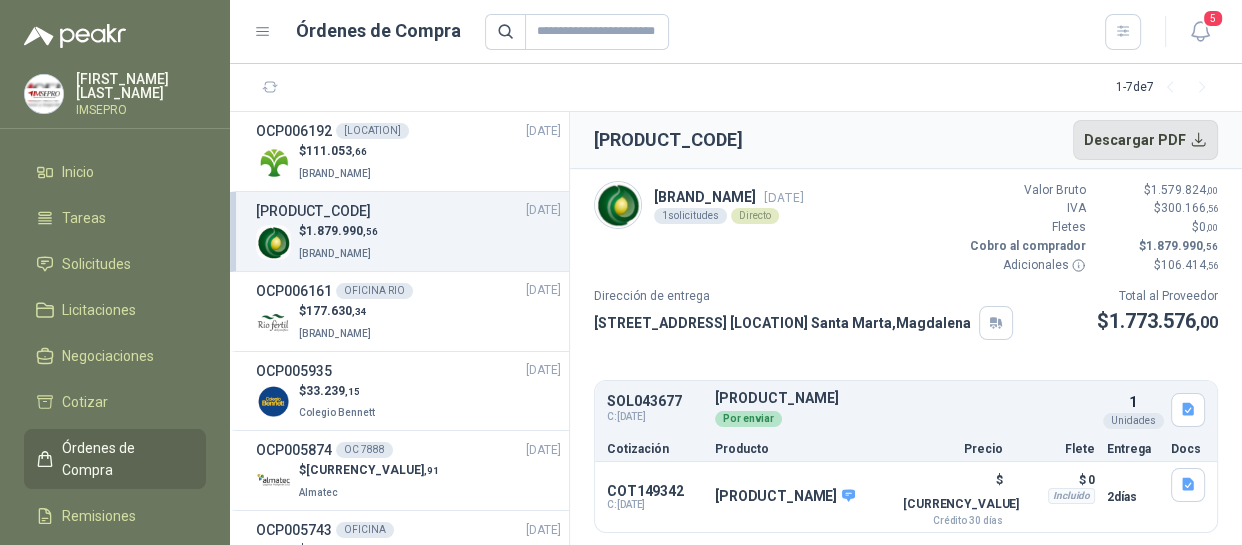 click on "Descargar PDF" at bounding box center (1146, 140) 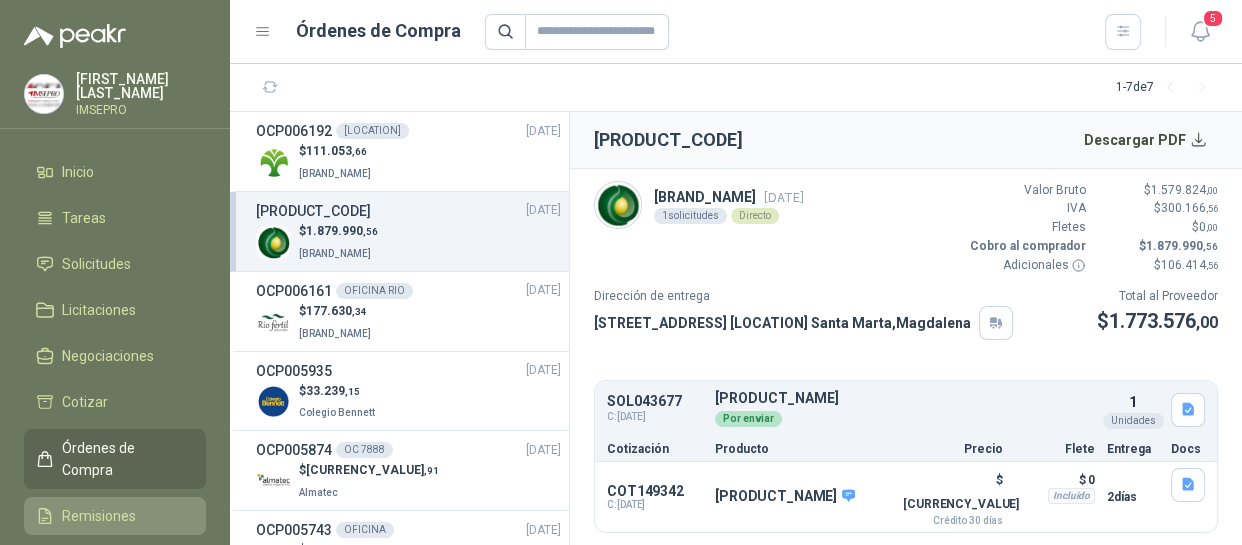 click on "Remisiones" at bounding box center [99, 516] 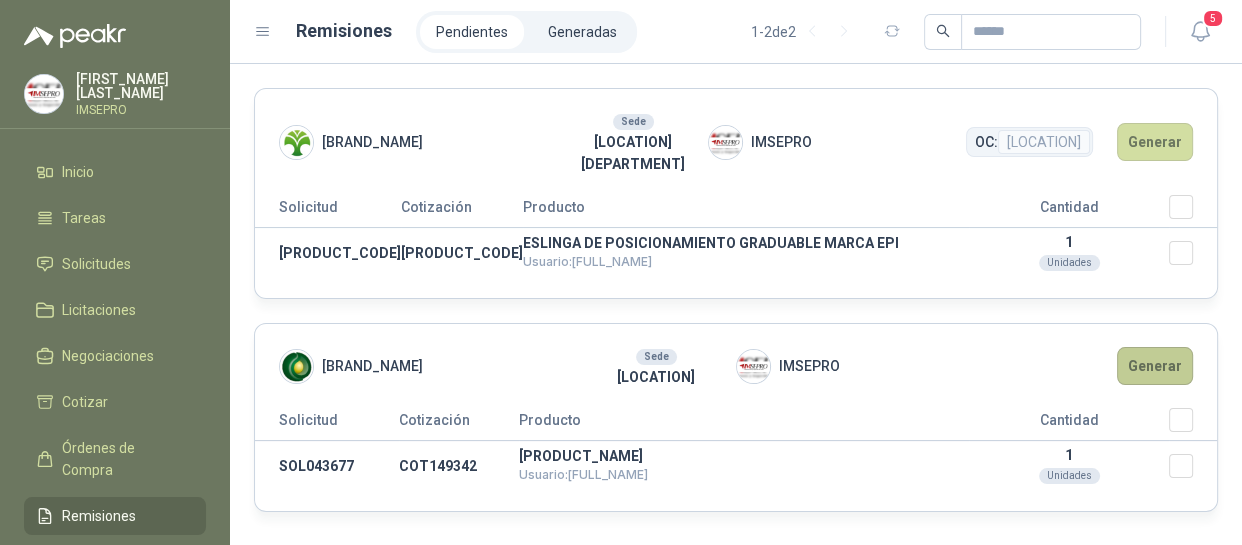 click on "Generar" at bounding box center (1155, 366) 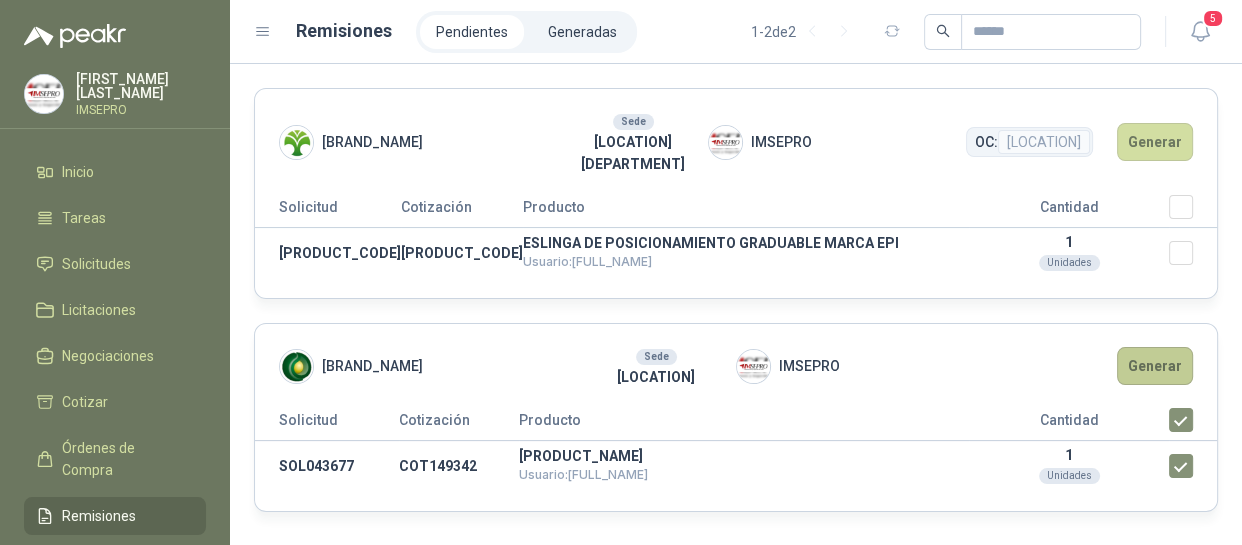click on "Generar" at bounding box center (1155, 366) 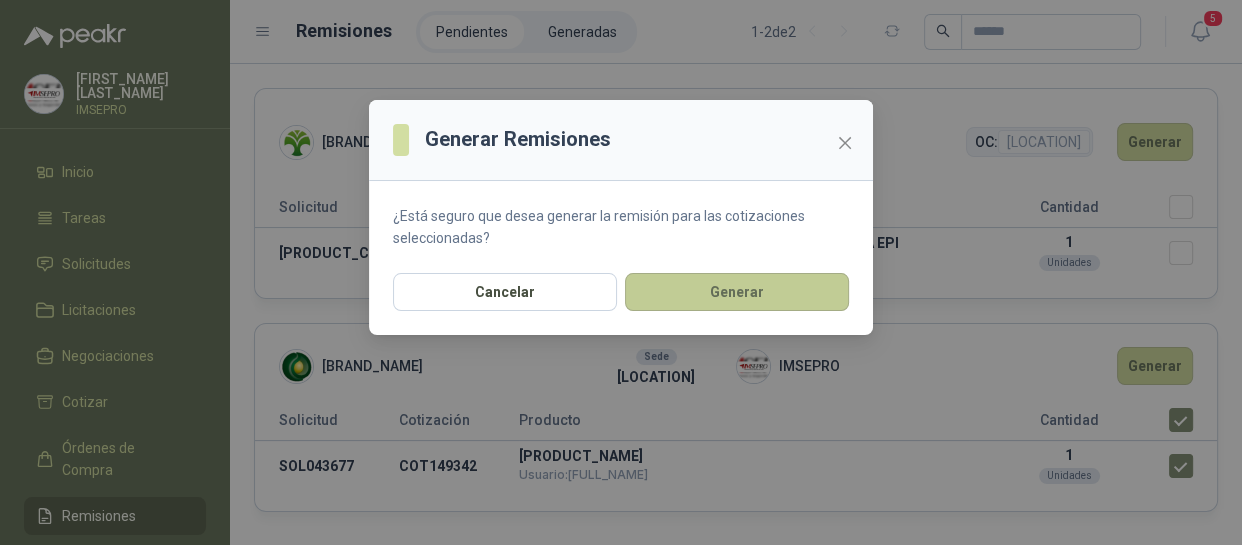 click on "Generar" at bounding box center [737, 292] 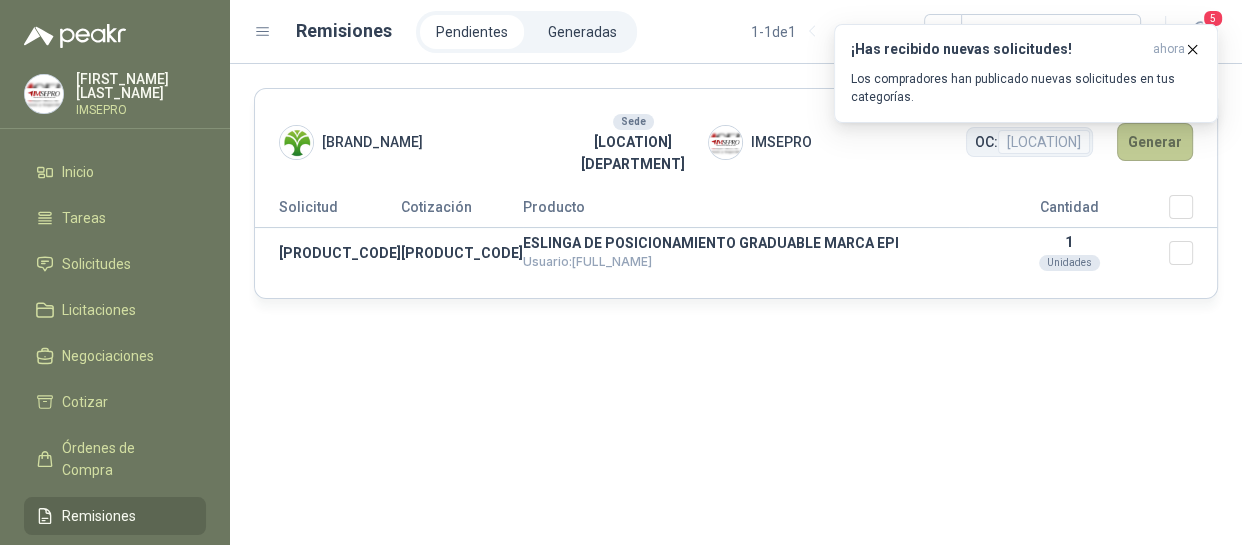click on "Generar" at bounding box center (1155, 142) 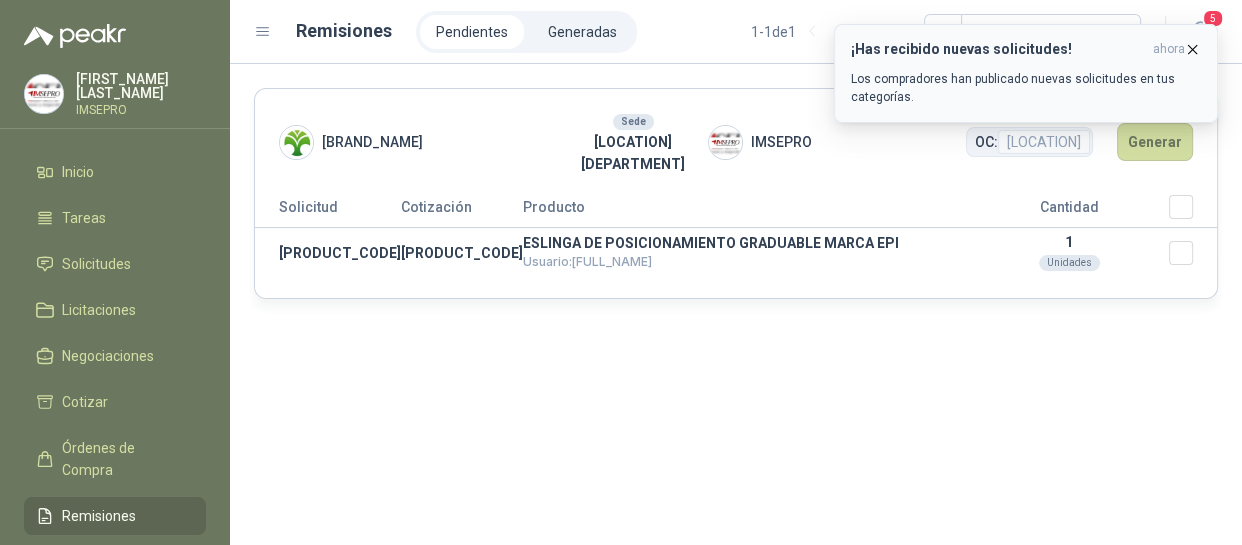 click at bounding box center [1192, 49] 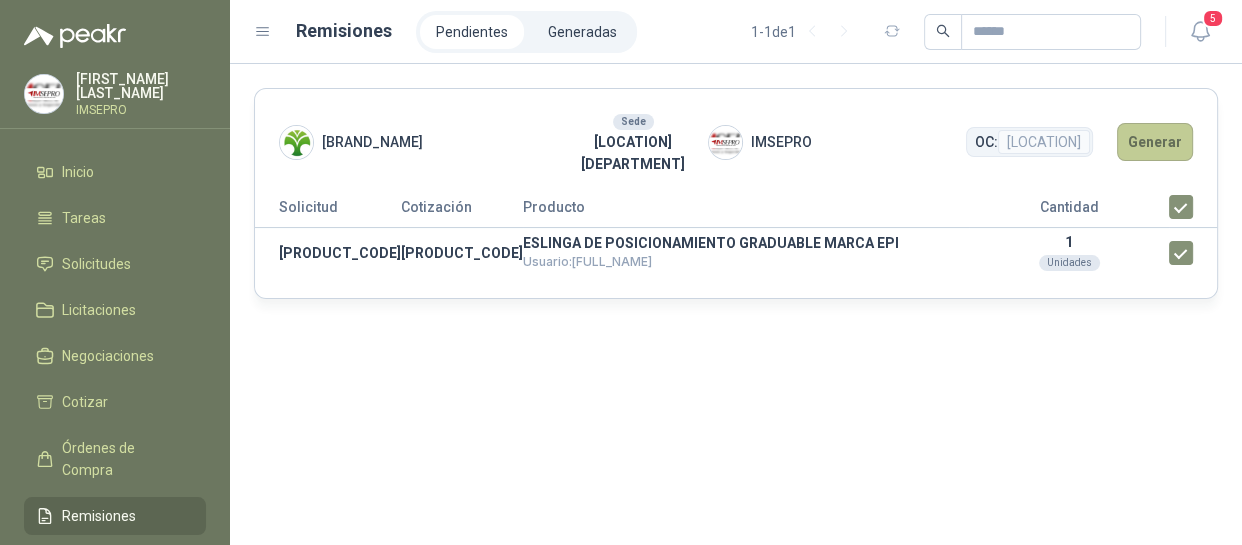 click on "Generar" at bounding box center (1155, 142) 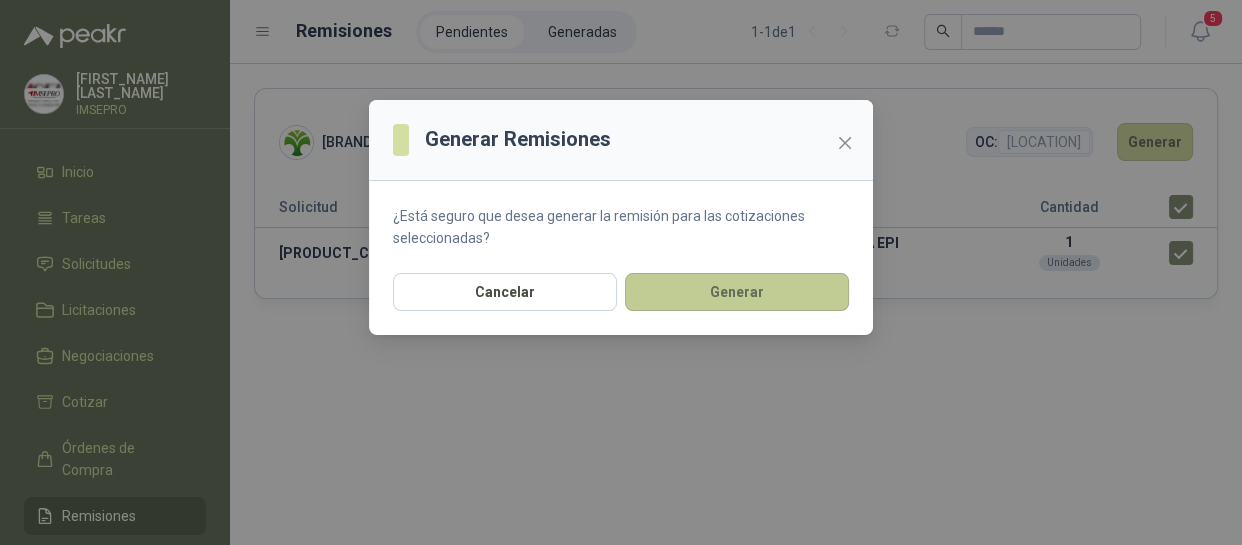 click on "Generar" at bounding box center [737, 292] 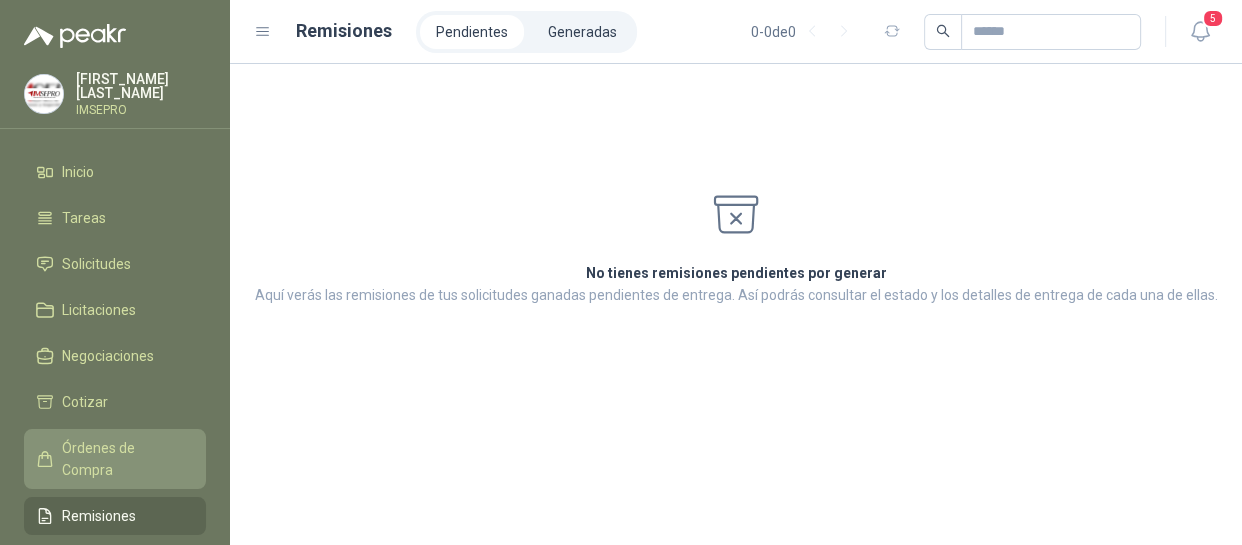 click on "Órdenes de Compra" at bounding box center [124, 459] 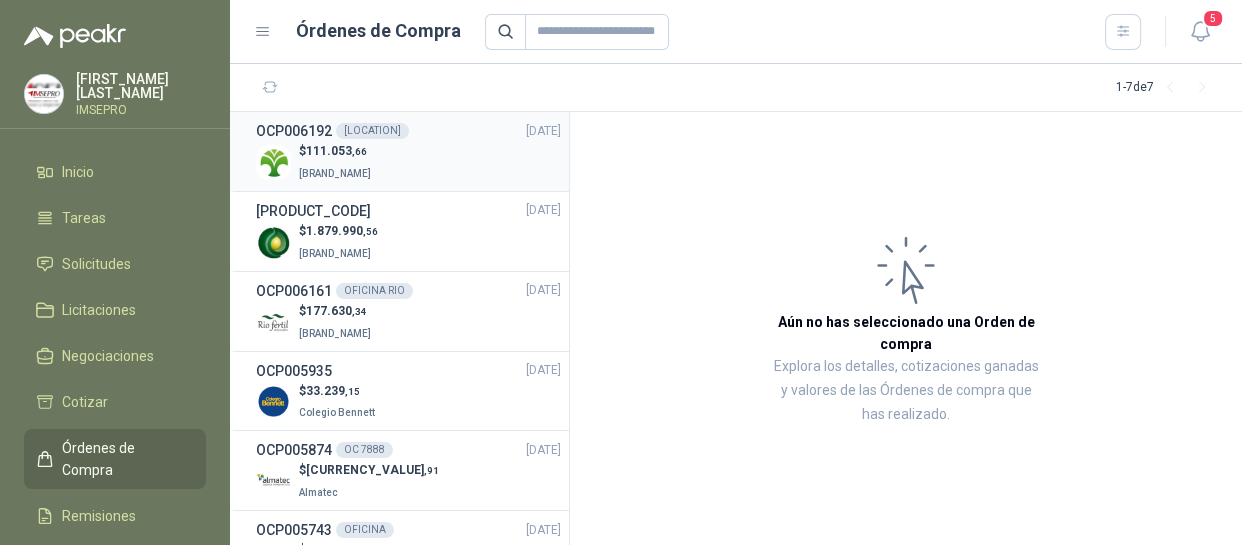 click on "[BRAND_NAME]" at bounding box center (337, 172) 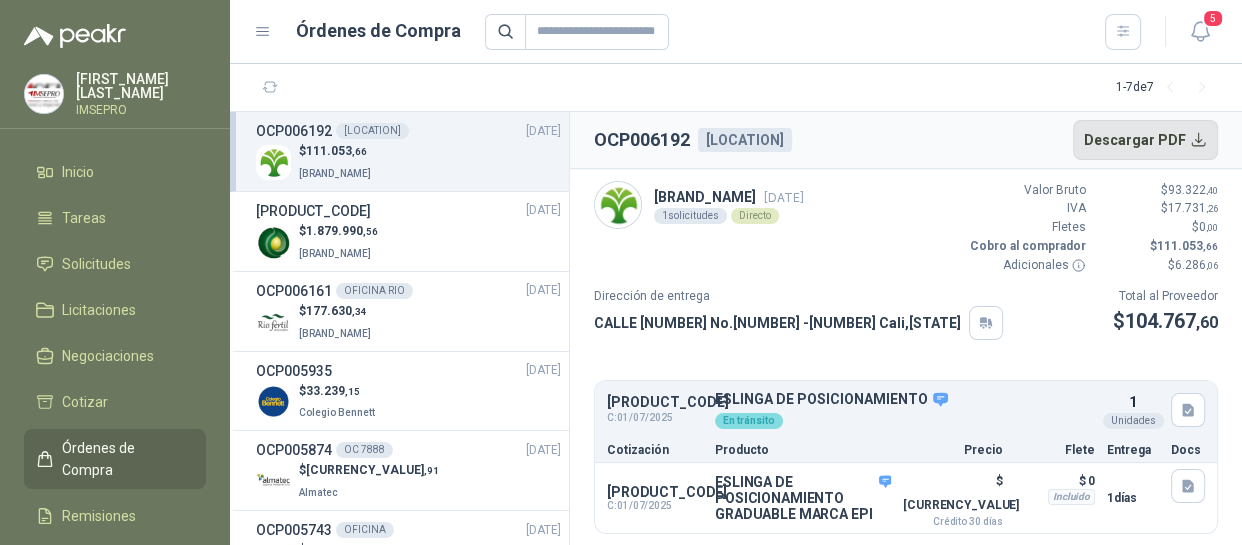 click on "Descargar PDF" at bounding box center (1146, 140) 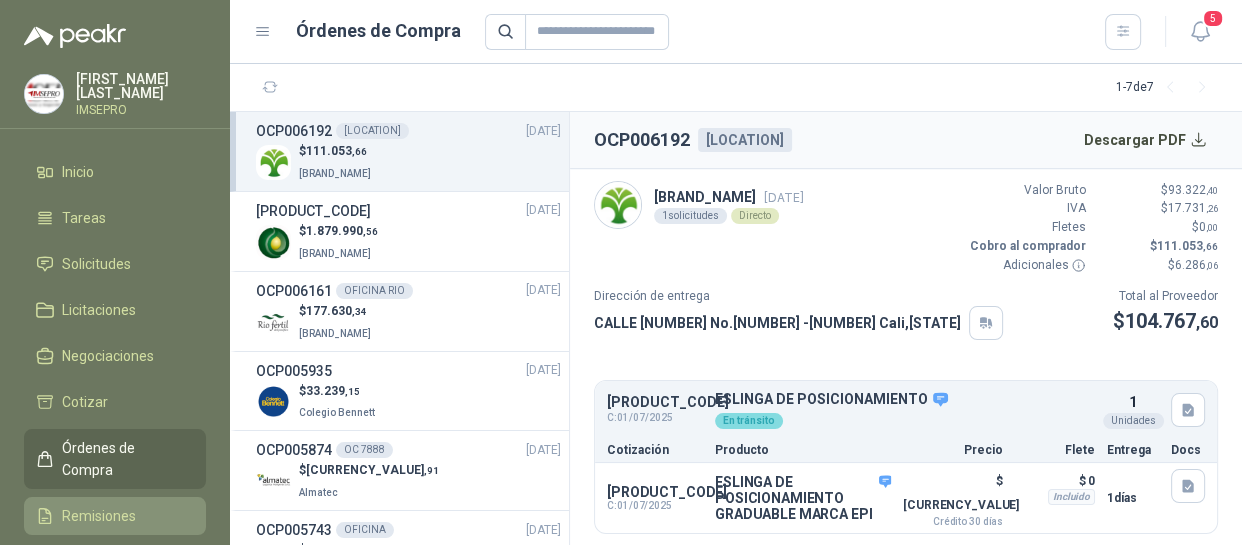 click on "Remisiones" at bounding box center (99, 516) 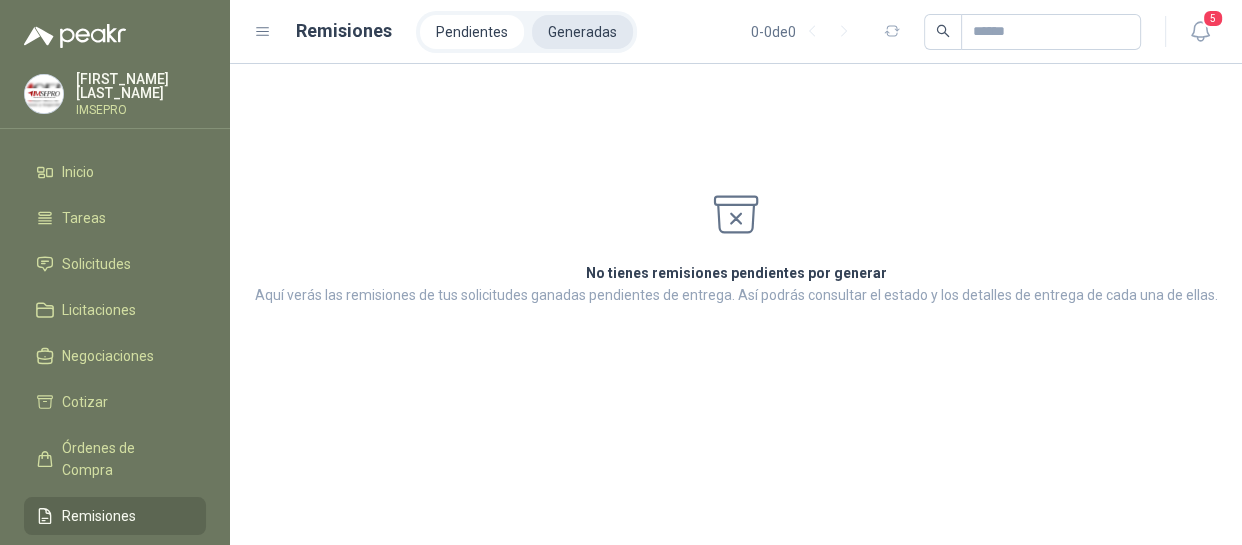 click on "Generadas" at bounding box center [582, 32] 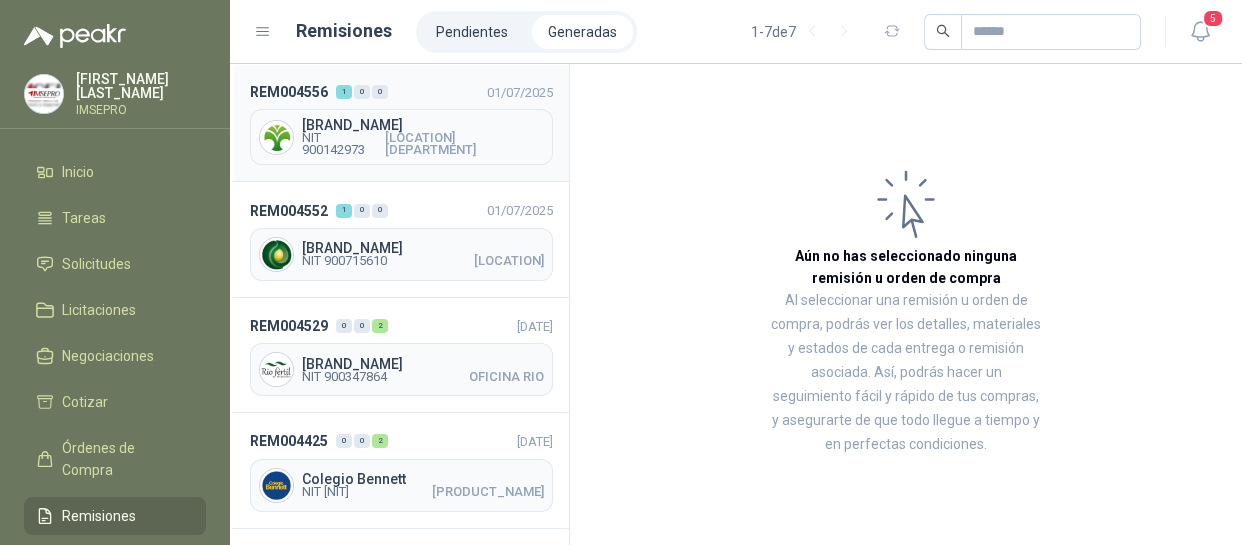 click on "NIT [NIT] [LOCATION] [DEPARTMENT]" at bounding box center [423, 144] 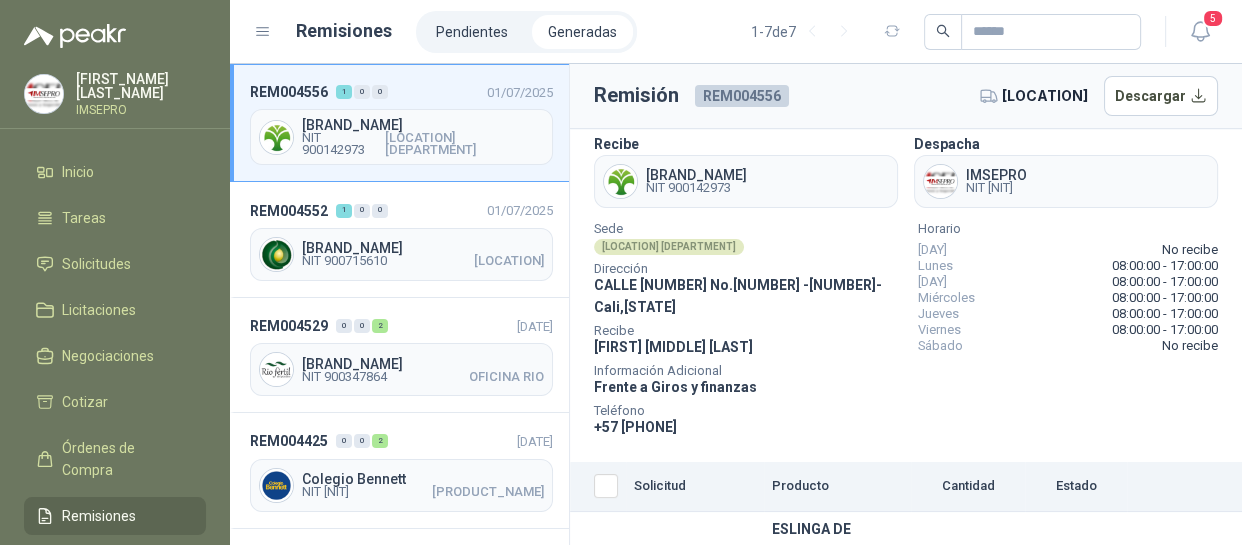 scroll, scrollTop: 0, scrollLeft: 0, axis: both 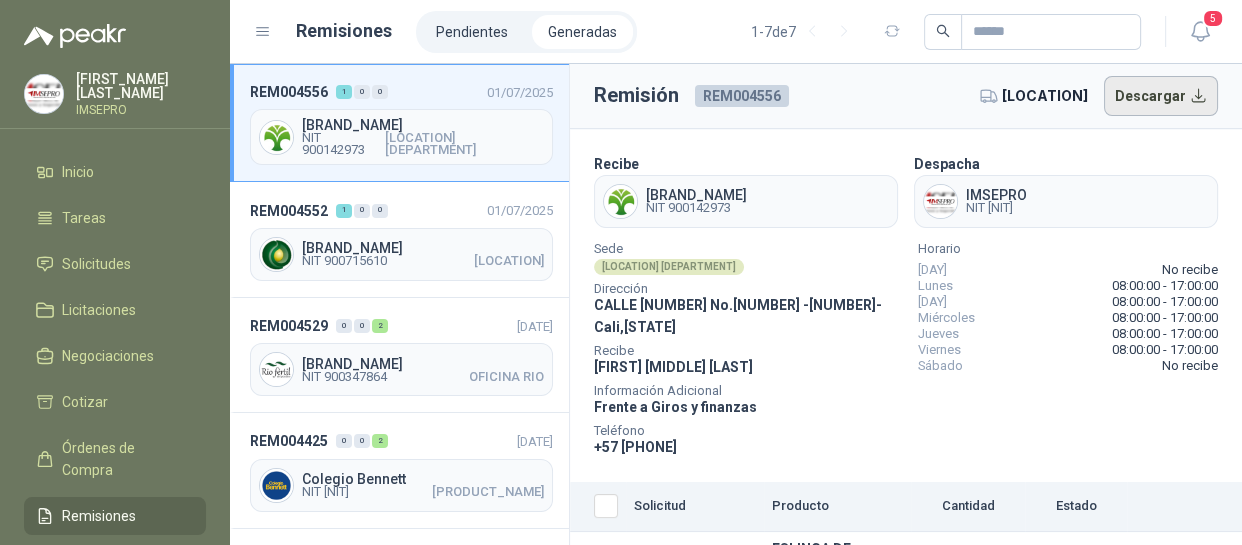 click on "Descargar" at bounding box center (1161, 96) 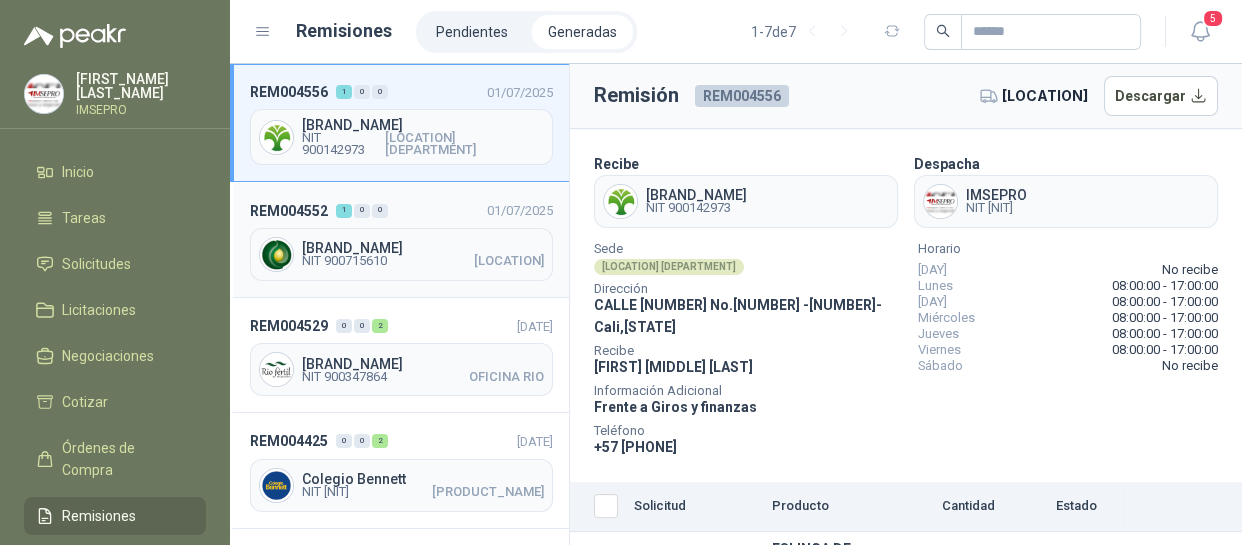 click on "NIT   900715610" at bounding box center [344, 261] 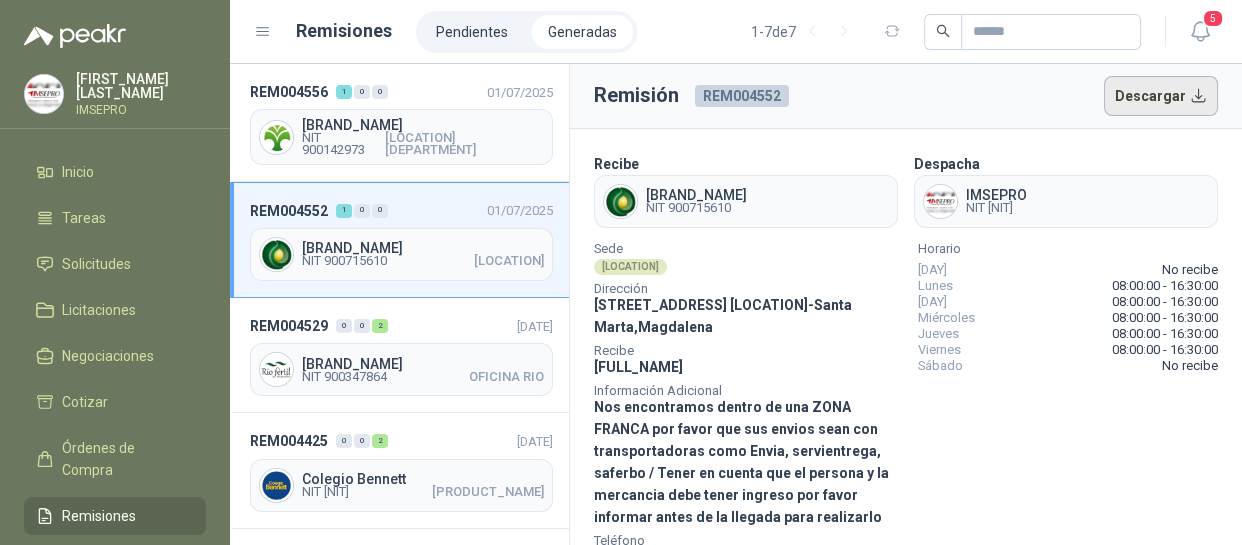 click on "Descargar" at bounding box center (1161, 96) 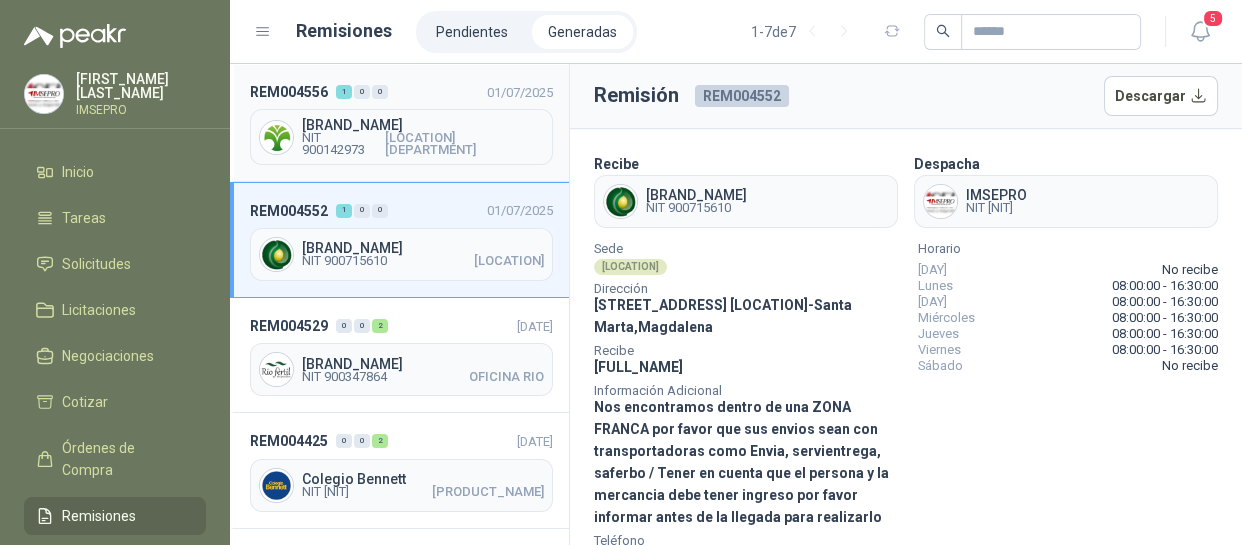 click on "[BRAND_NAME]" at bounding box center [423, 125] 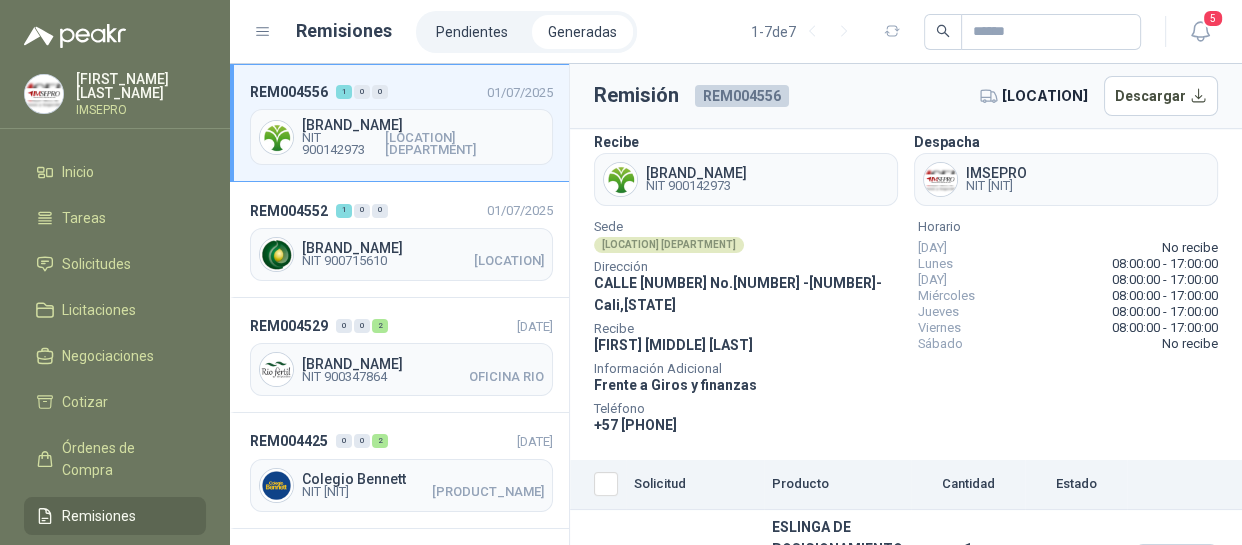 scroll, scrollTop: 0, scrollLeft: 0, axis: both 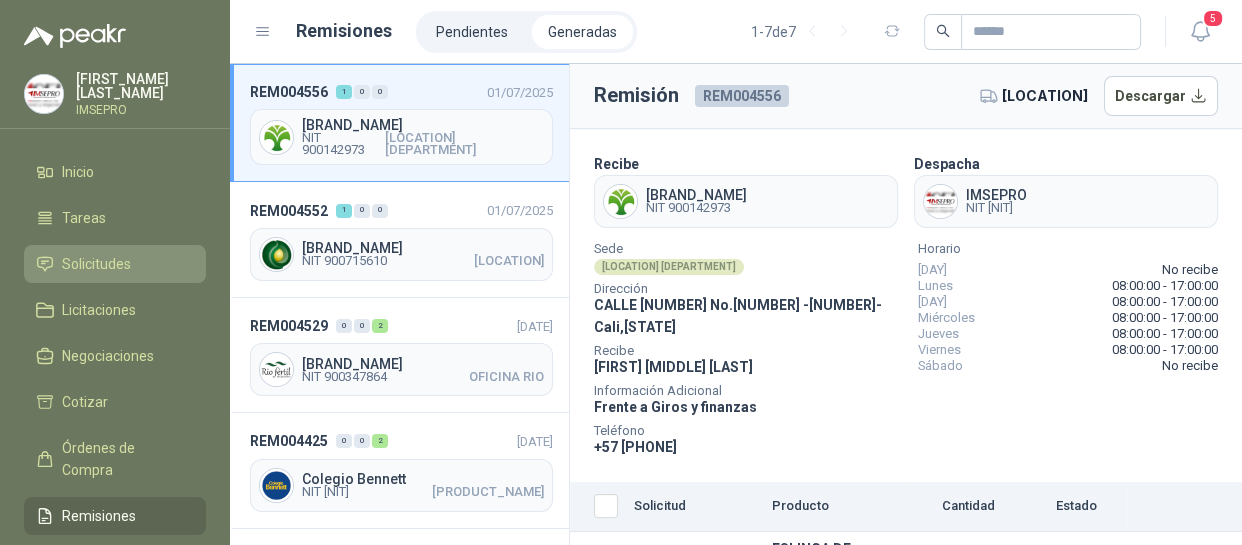 click on "Solicitudes" at bounding box center [96, 264] 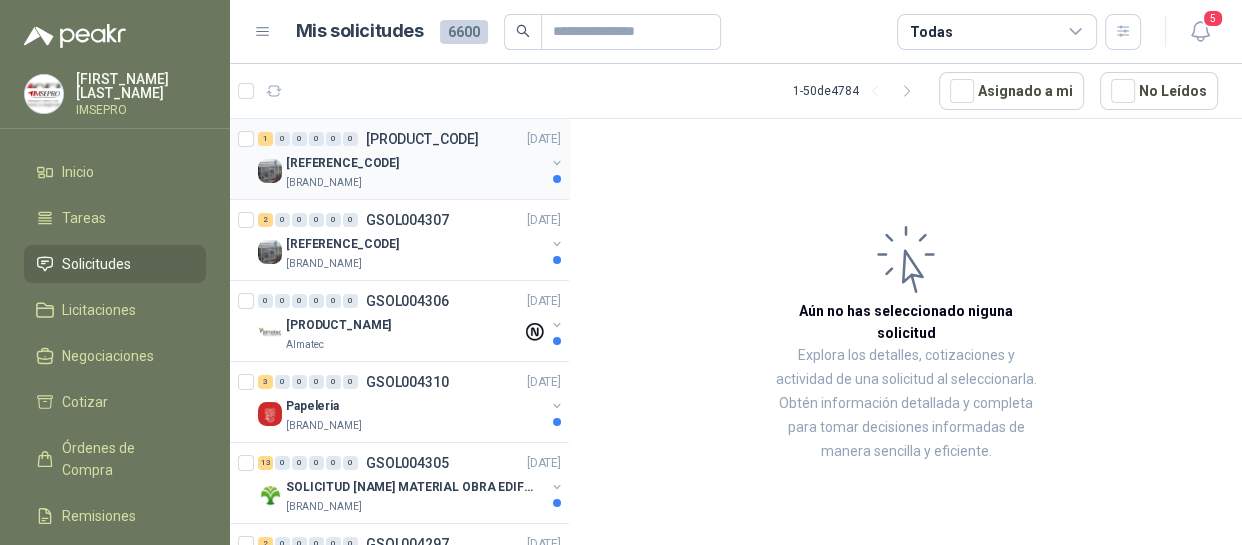 click on "[BRAND_NAME]" at bounding box center (324, 183) 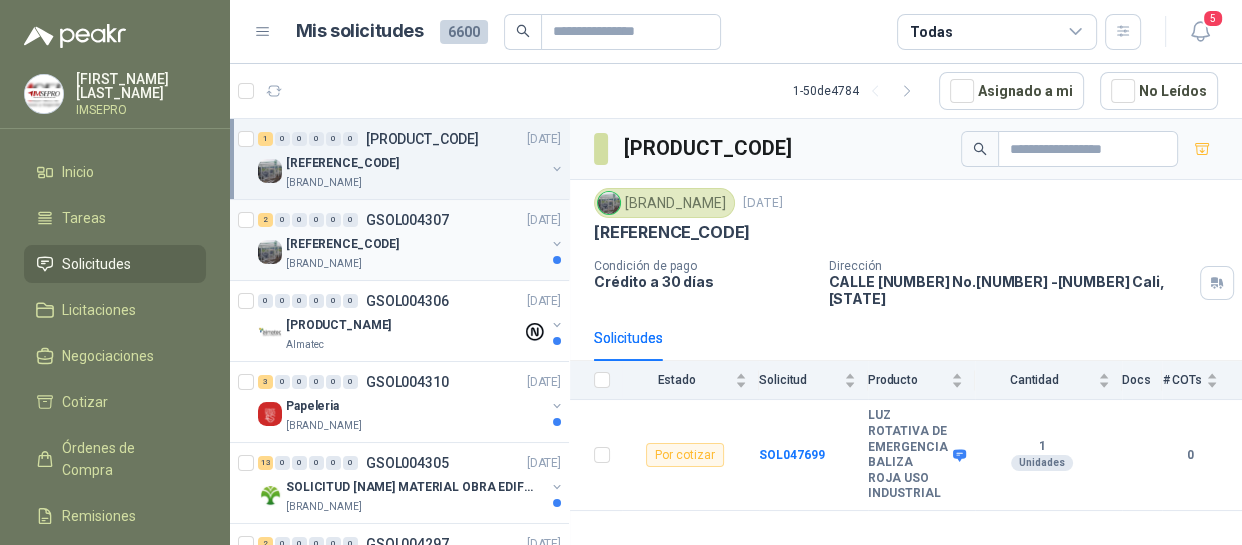 click on "[REFERENCE_CODE]" at bounding box center (415, 244) 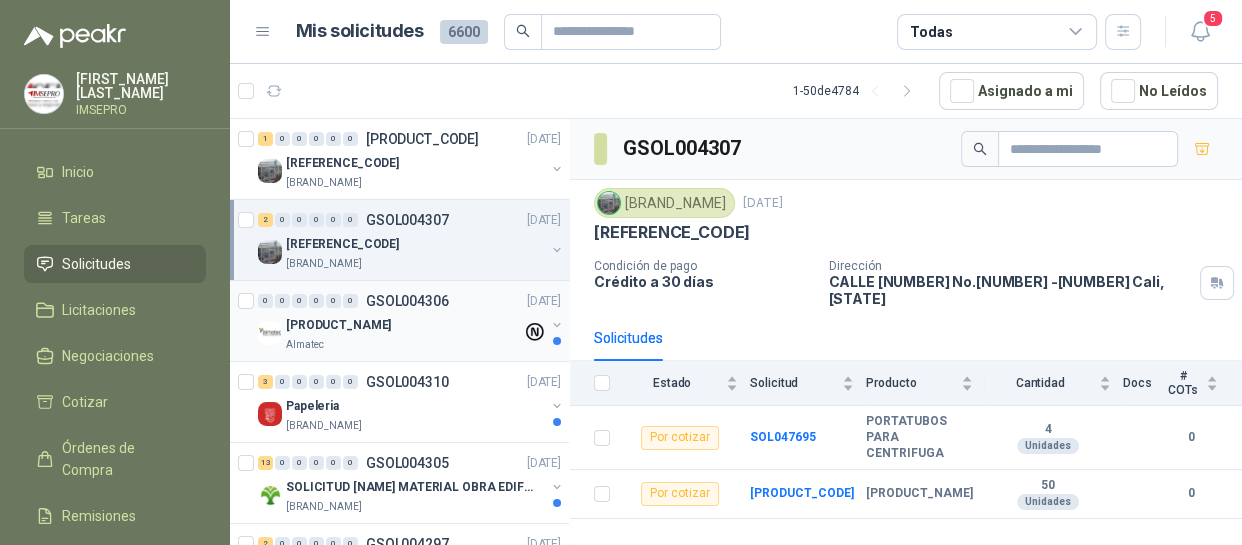 click on "[PRODUCT_NAME]" at bounding box center (404, 325) 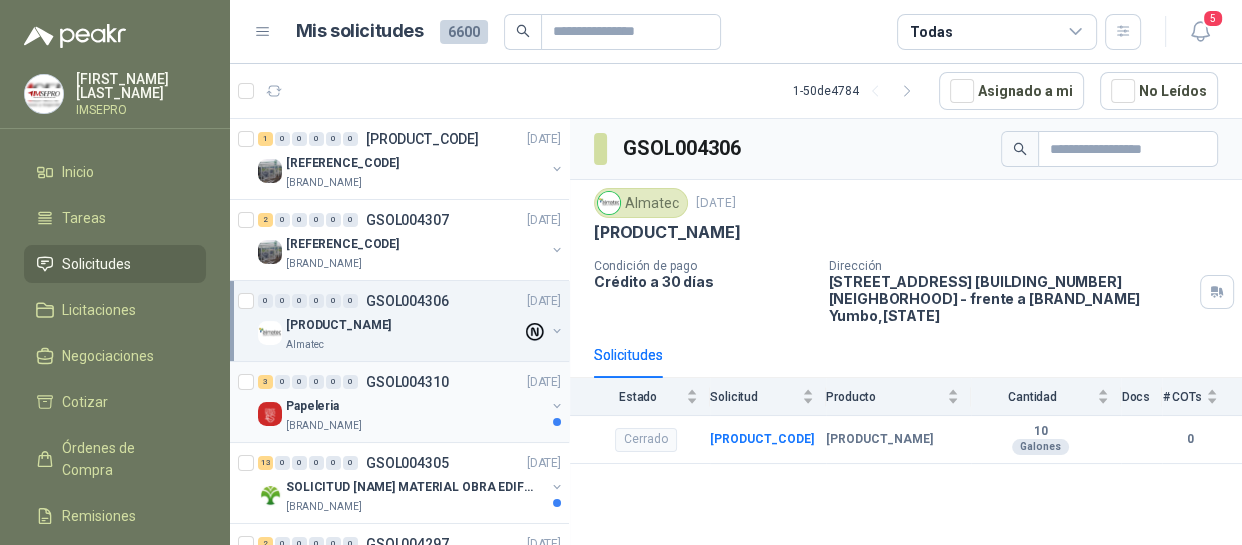 click on "[BRAND_NAME]" at bounding box center [415, 426] 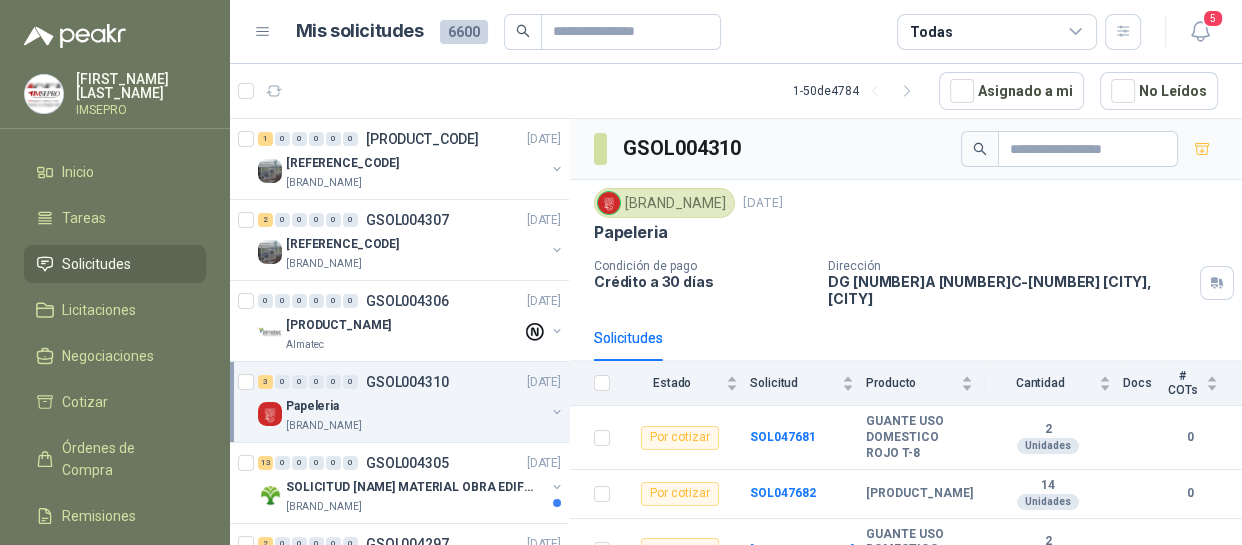scroll, scrollTop: 71, scrollLeft: 0, axis: vertical 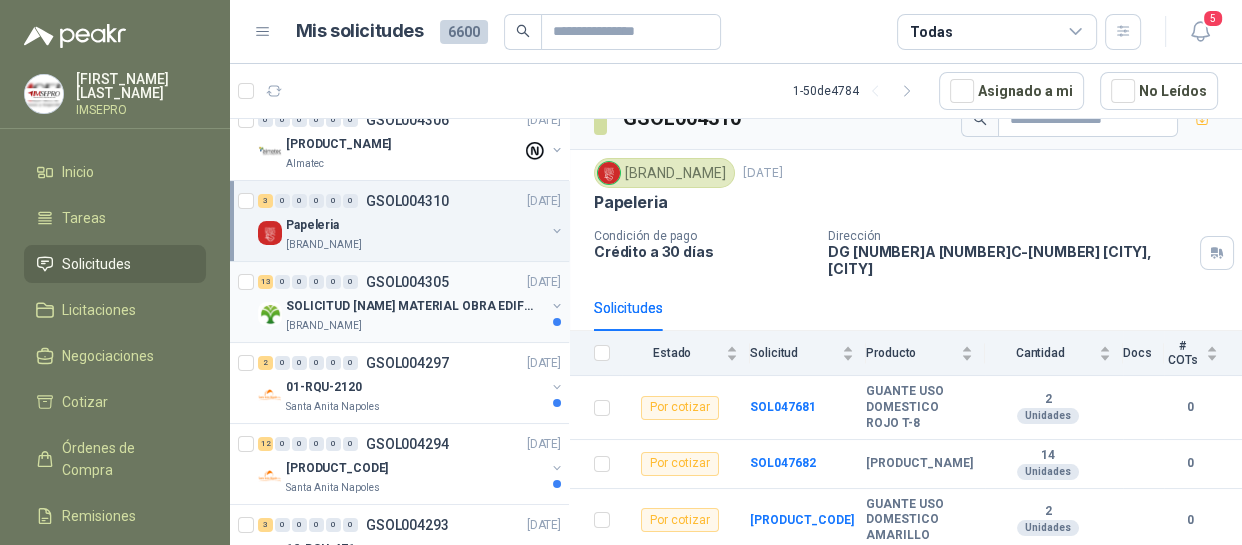 click on "SOLICITUD [NAME] MATERIAL OBRA EDIFICIO" at bounding box center (415, 306) 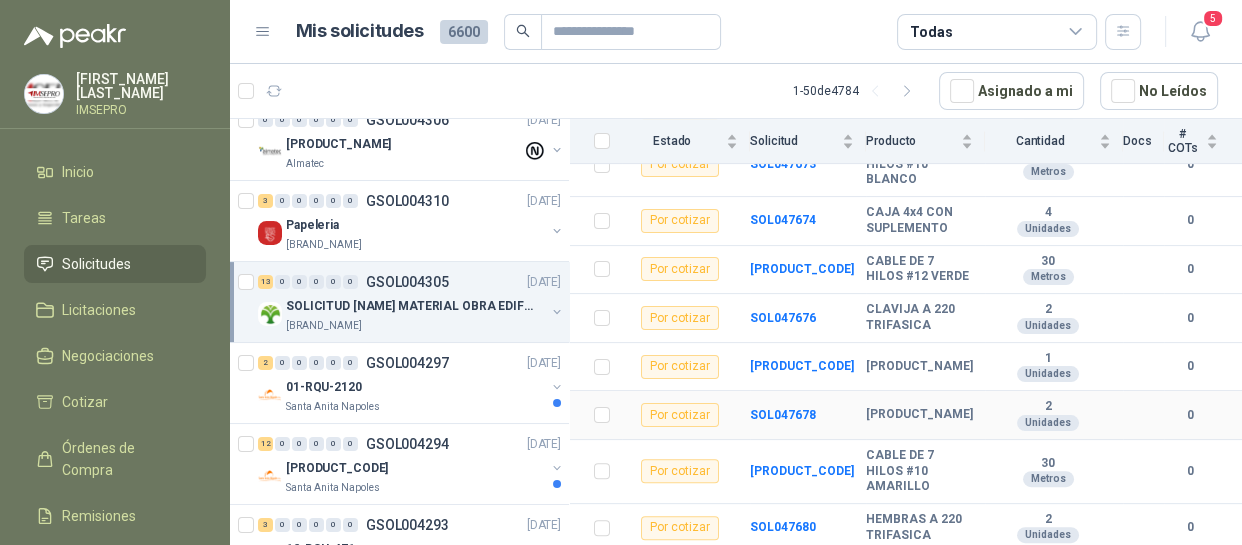 scroll, scrollTop: 649, scrollLeft: 0, axis: vertical 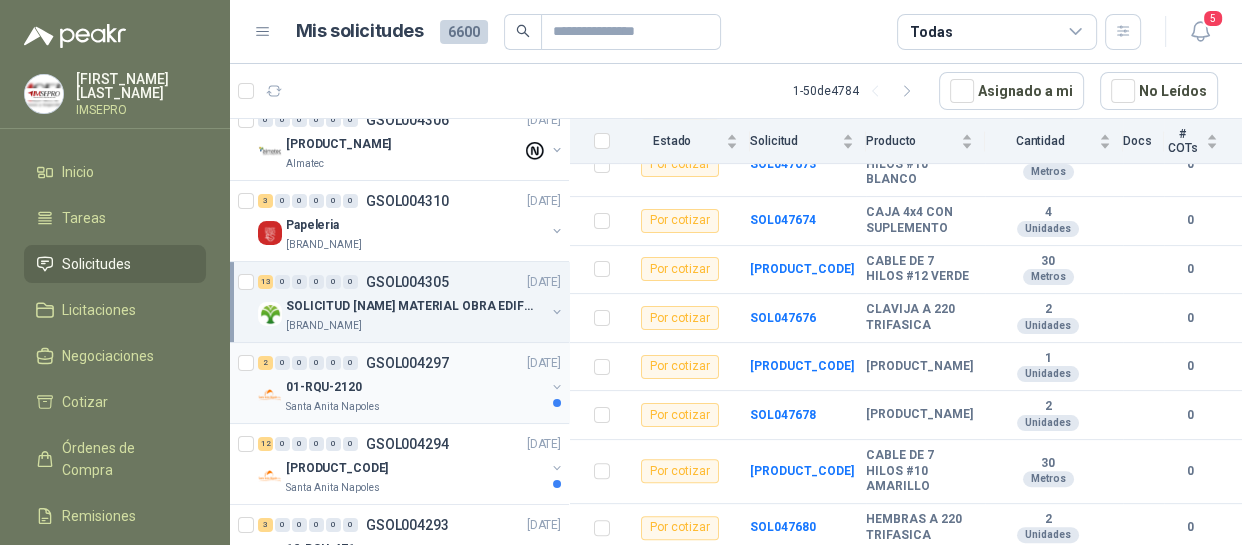 click on "Santa Anita Napoles" at bounding box center (415, 407) 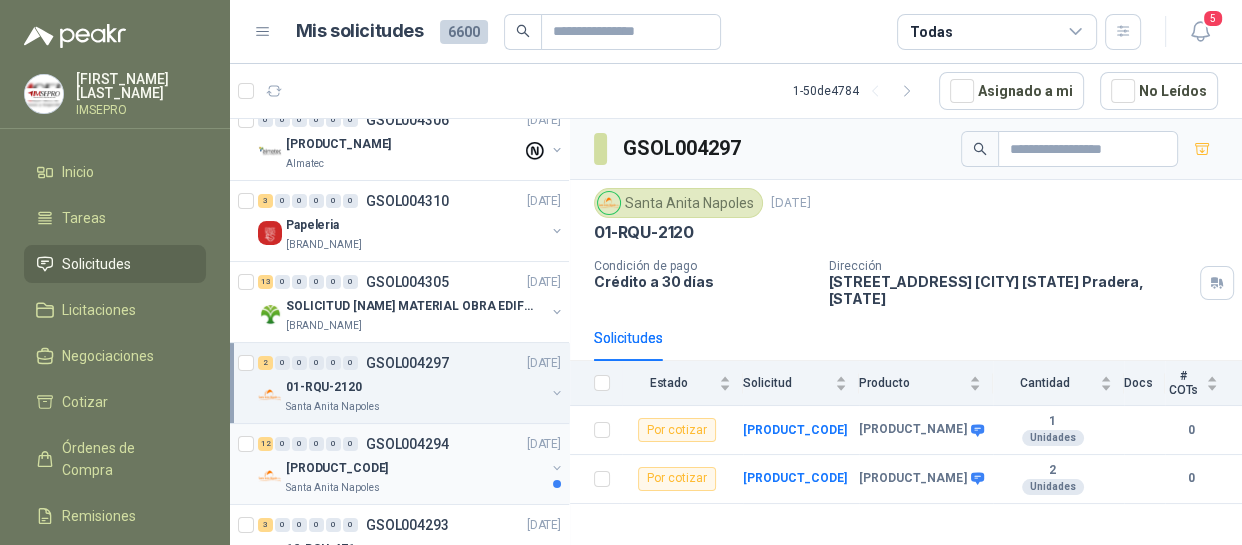 click on "12   0   0   0   0   0   GSOL004294 01/07/25" at bounding box center (411, 444) 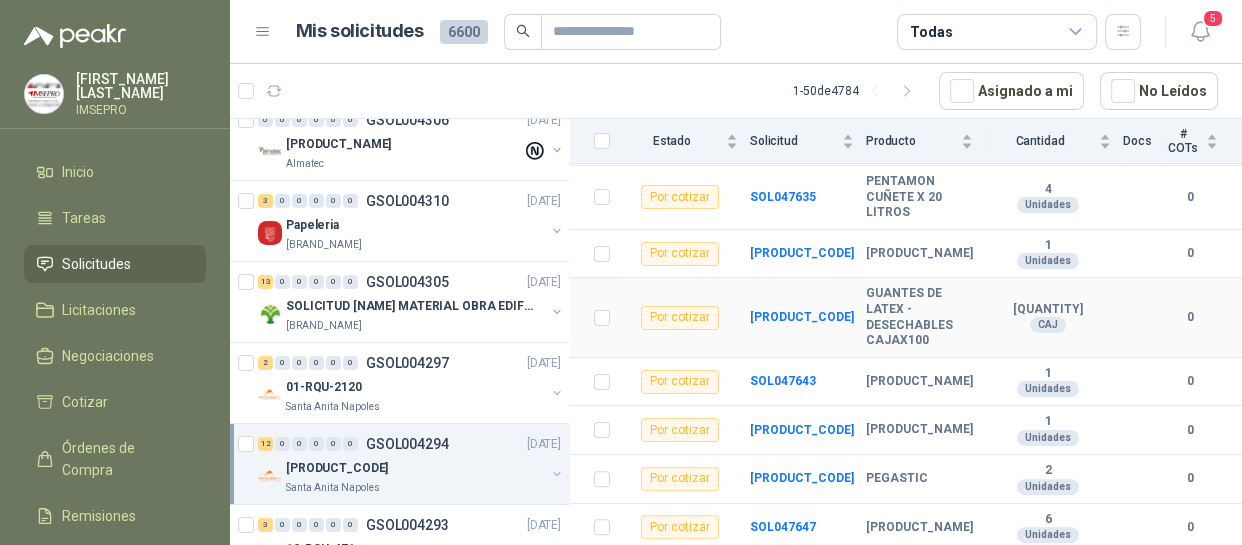 scroll, scrollTop: 617, scrollLeft: 0, axis: vertical 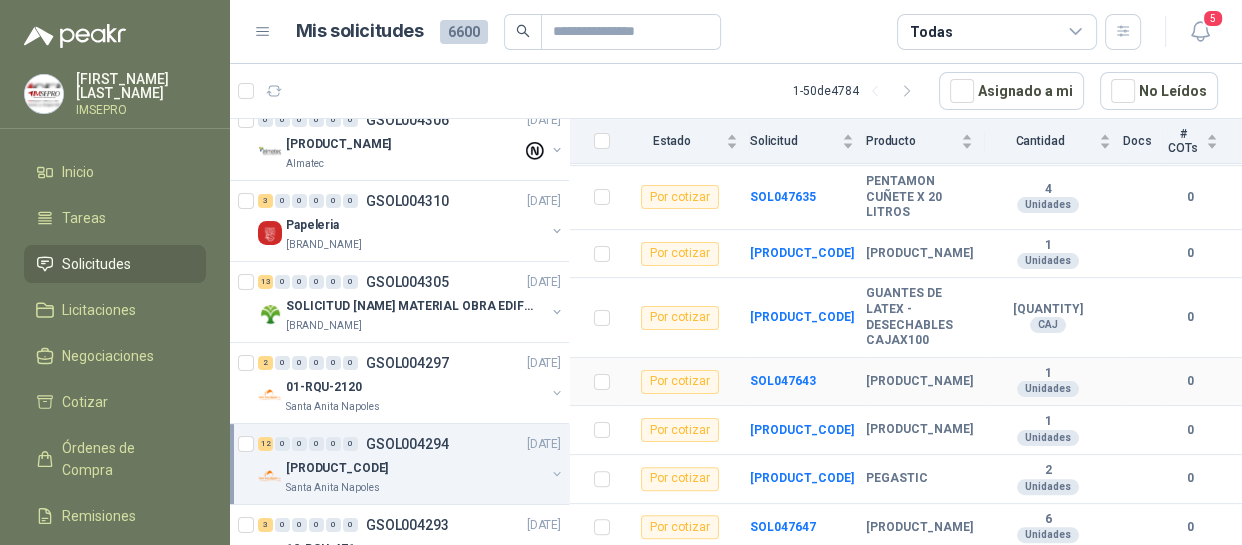 click on "SOL047643" at bounding box center (808, 382) 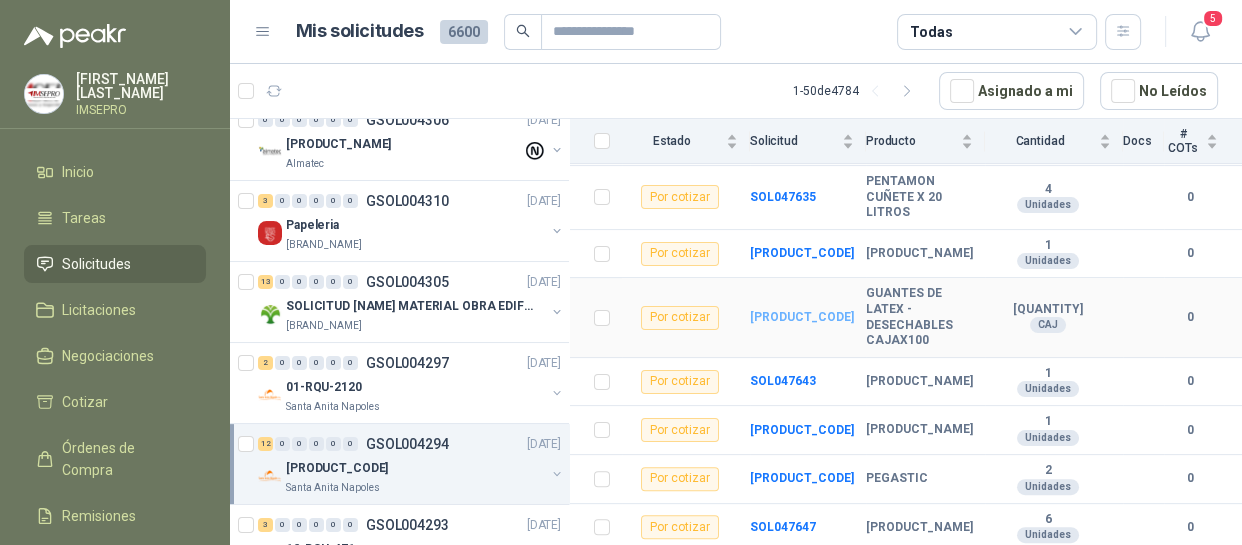 click on "[PRODUCT_CODE]" at bounding box center (802, 317) 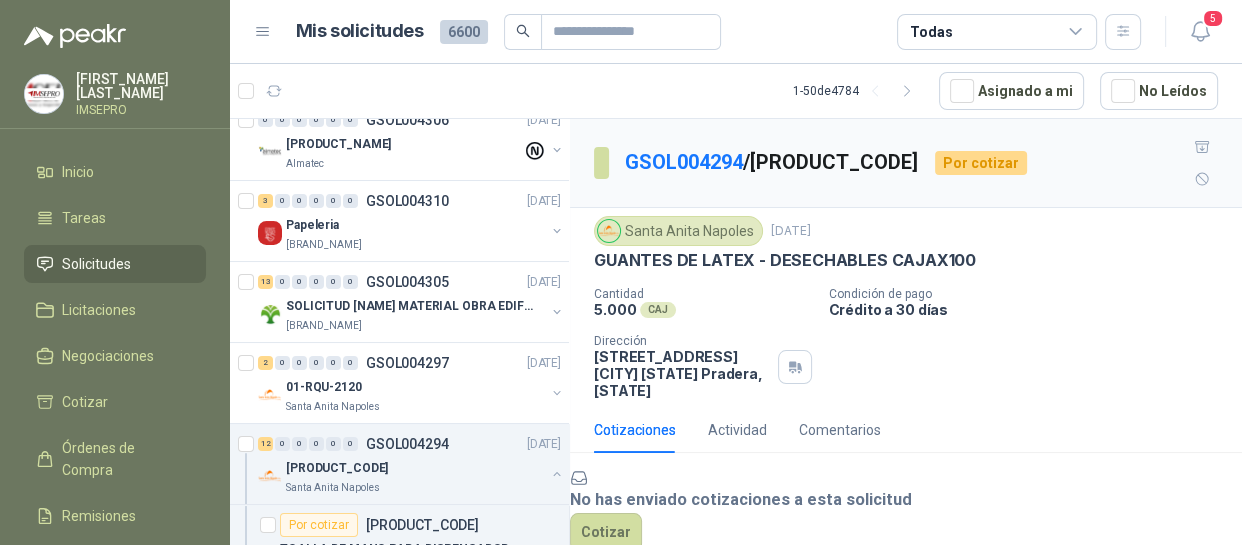 scroll, scrollTop: 160, scrollLeft: 0, axis: vertical 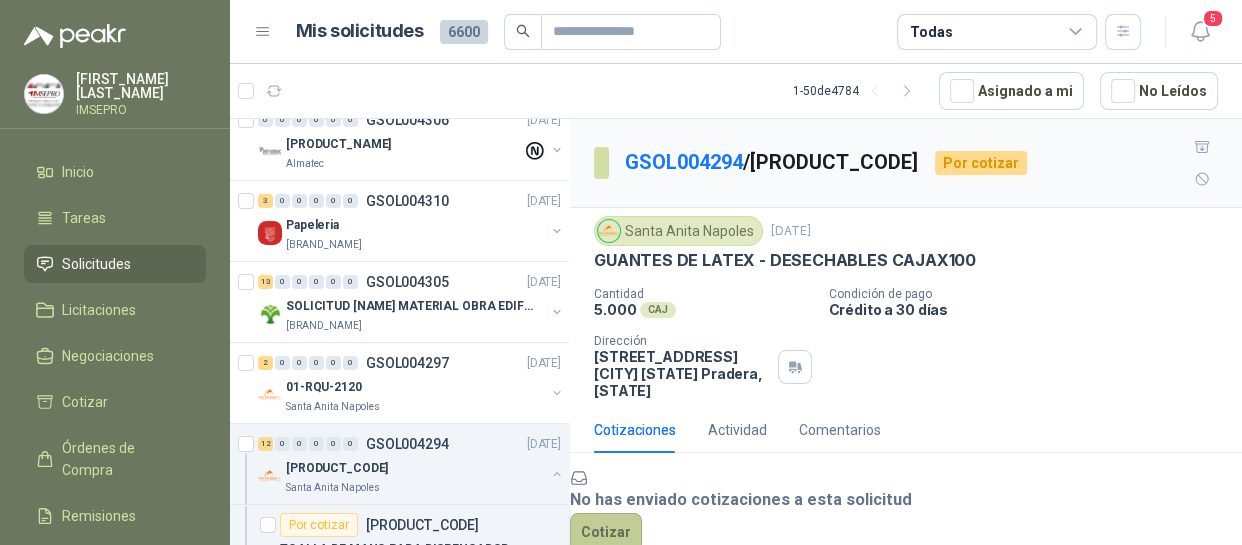 click on "Cotizar" at bounding box center [606, 532] 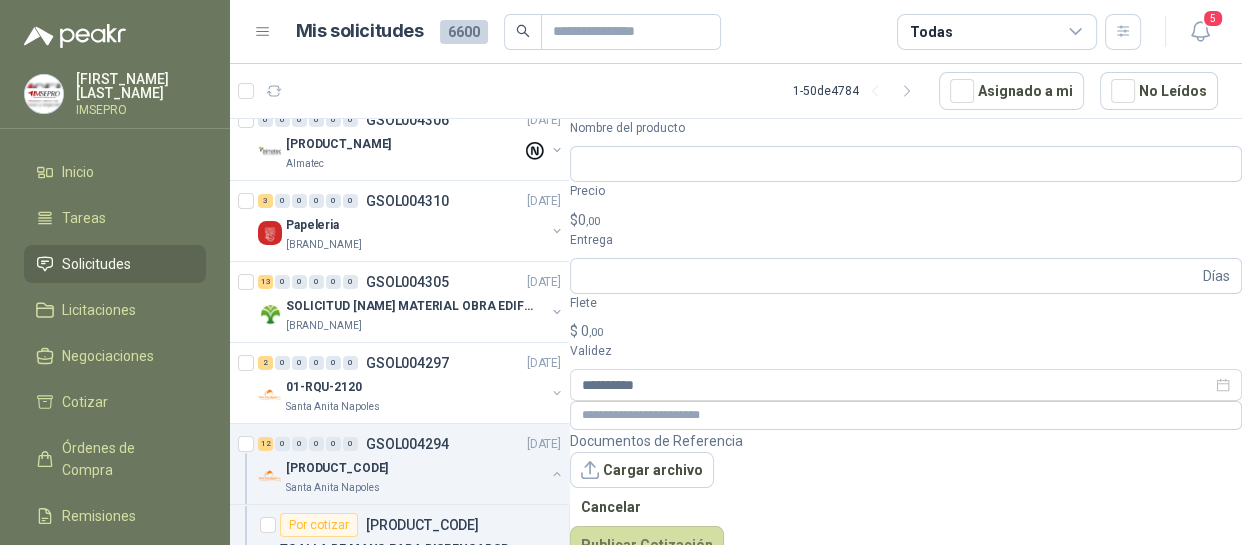 scroll, scrollTop: 0, scrollLeft: 0, axis: both 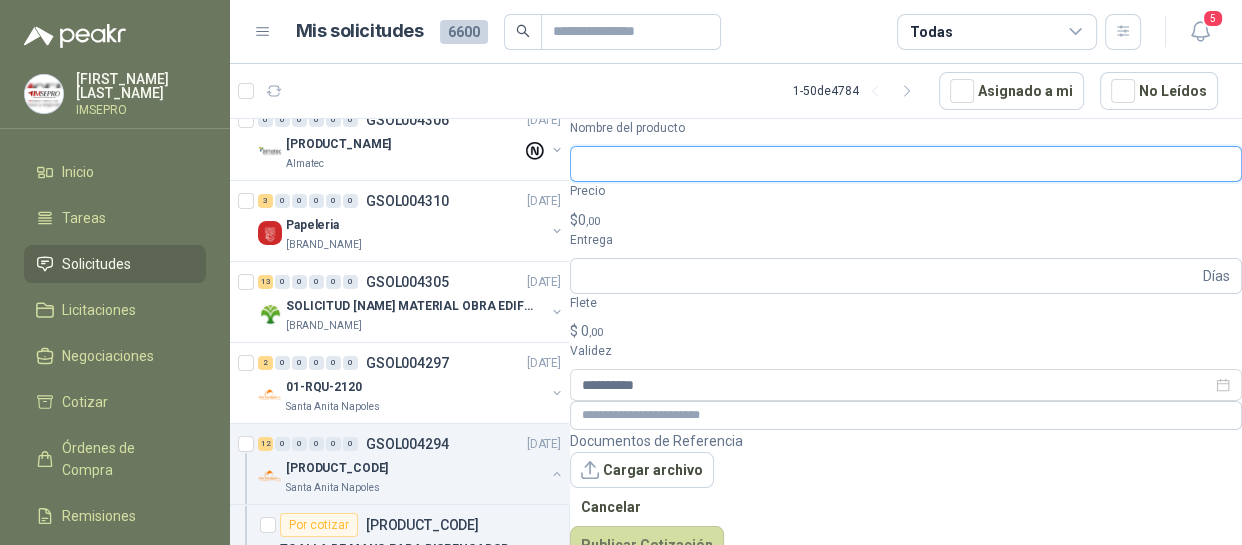 click on "Nombre del producto" at bounding box center [906, 164] 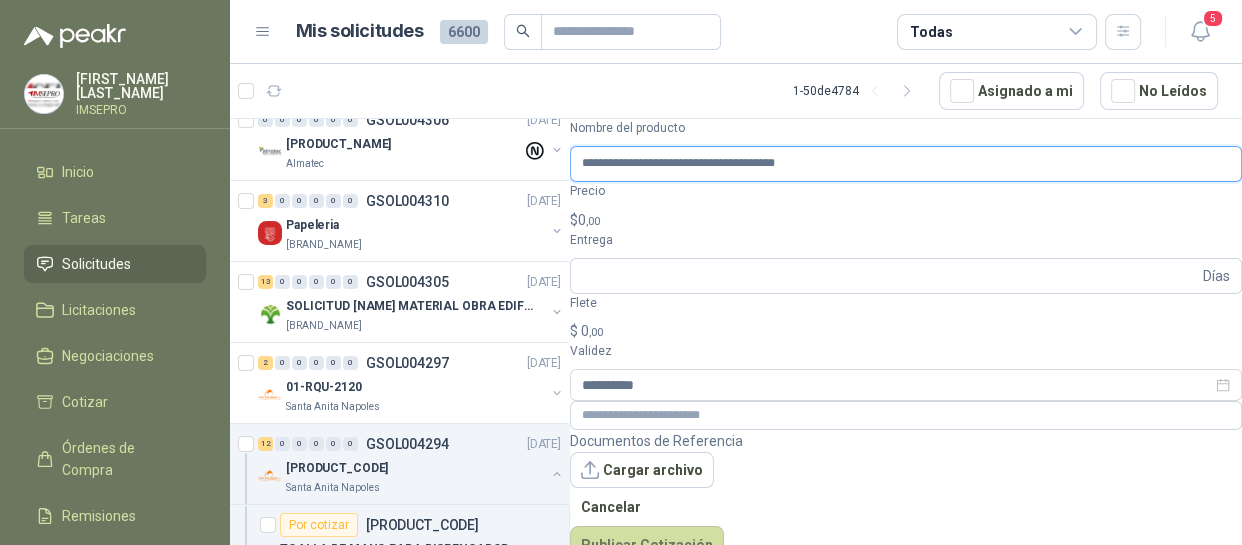 scroll, scrollTop: 0, scrollLeft: 66, axis: horizontal 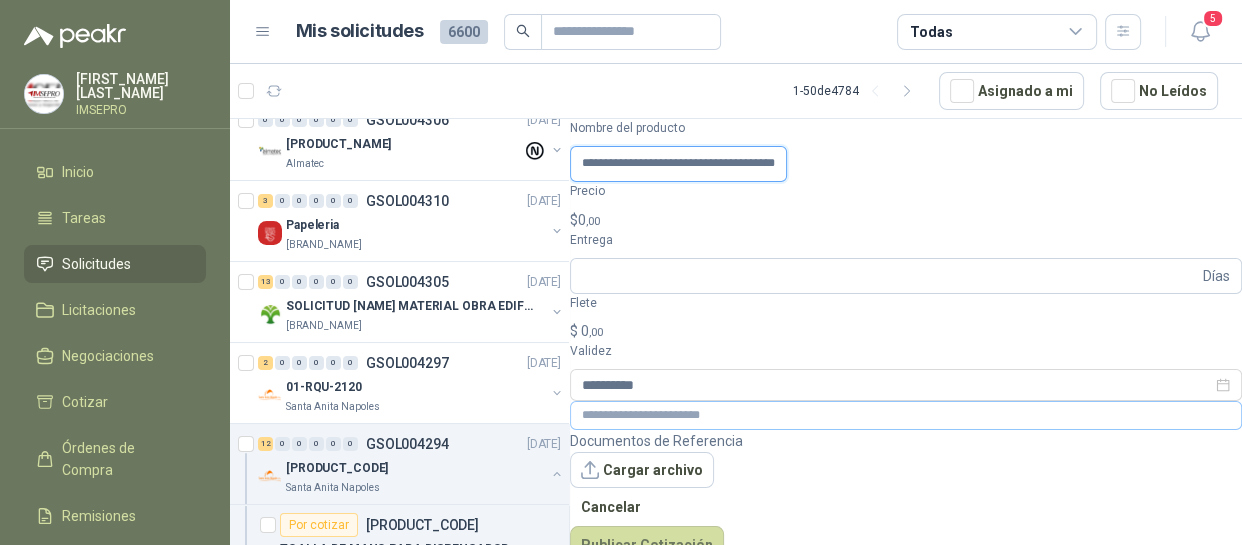 type on "**********" 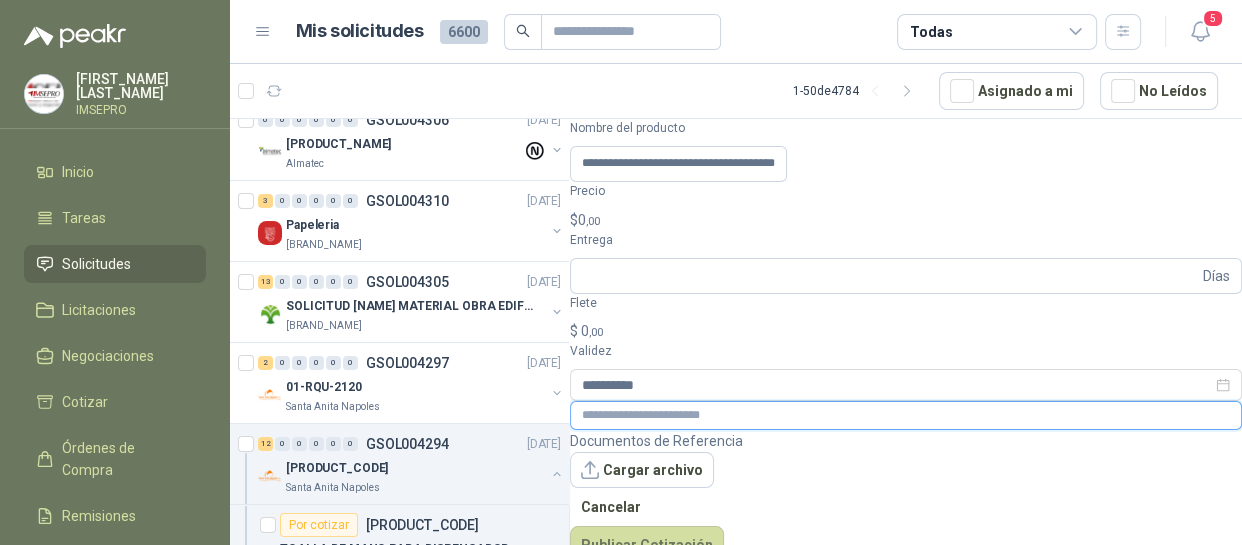 click at bounding box center [906, 415] 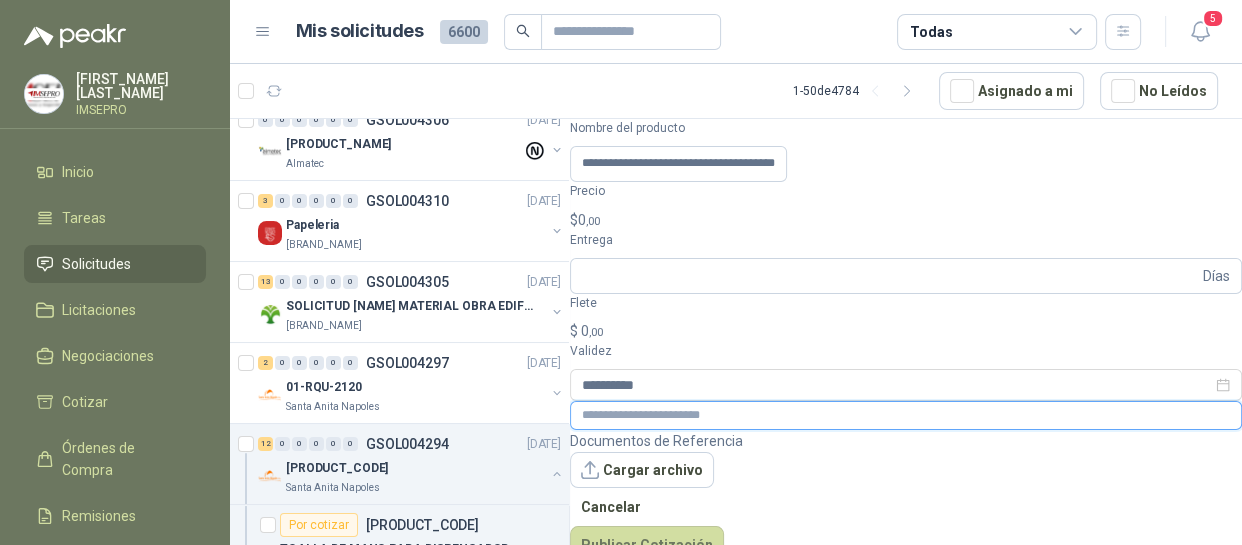 paste on "**********" 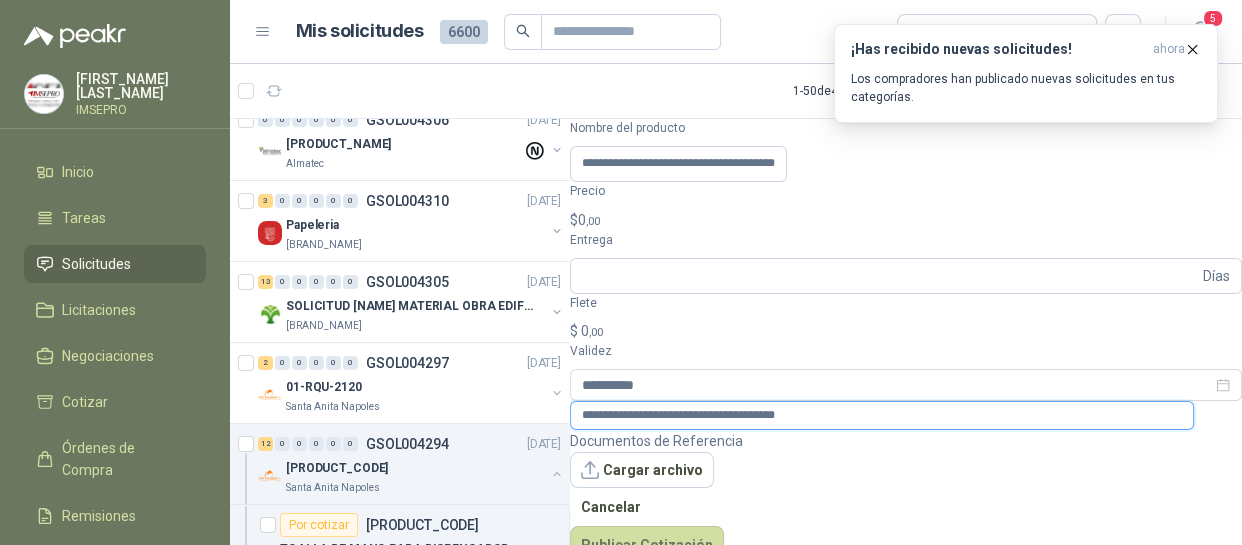 type on "**********" 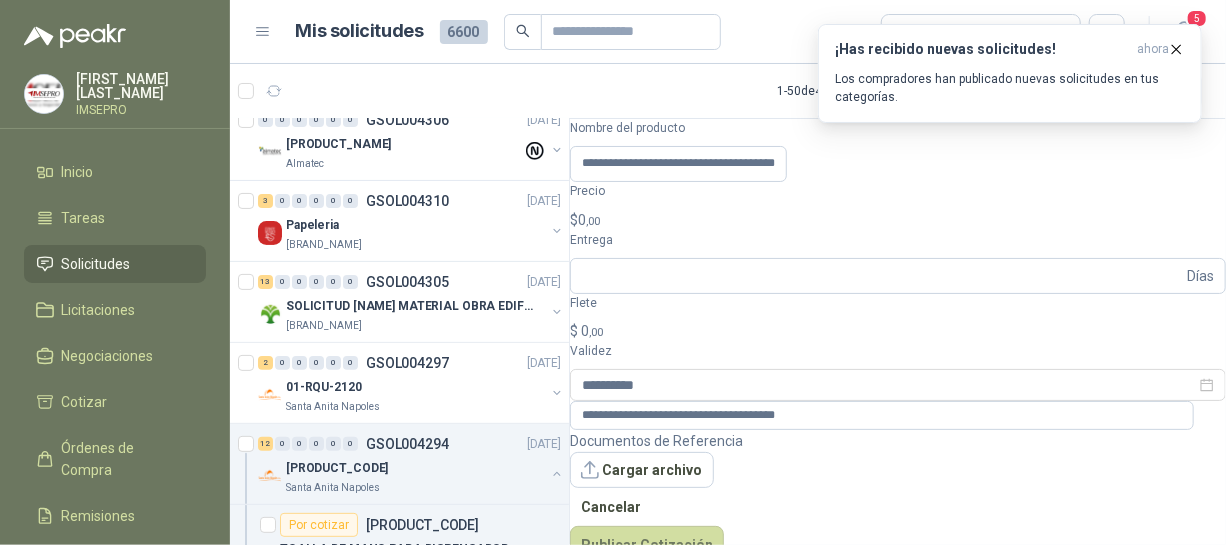 click on "[FIRST] [MIDDLE] [LAST] IMSEPRO   Inicio   Tareas   Solicitudes   Licitaciones   Negociaciones   Cotizar   Órdenes de Compra   Remisiones   Configuración   Manuales y ayuda Mis solicitudes 6600 Todas 5 1 - 50  de  4784 Asignado a mi No Leídos 1   0   0   0   0   0   GSOL004309 [DATE]   SC # 585 [COMPANY]  2   0   0   0   0   0   GSOL004307 [DATE]   SC # 582 [COMPANY]  0   0   0   0   0   GSOL004306 [DATE]   THINNER Almatec   3   0   0   0   0   0   GSOL004310 [DATE]   PapeleriaFundación Clínica Shaio   13   0   0   0   0   0   GSOL004305 [DATE]   SOLICITUD [NAME] MATERIAL OBRA EDIFICIO  [COMPANY]  2   0   0   0   0   0   GSOL004297 [DATE]   01-RQU-2120 [COMPANY]  12   0   0   0   0   0   GSOL004294 [DATE]   01-RQP-9124 [COMPANY]  Por cotizar SOL047627 TOALLA DE MANO PARA DISPENSADOR ROLLO X 24   PAC Por cotizar SOL047629 ALKOS KLAREN CUÑETE ECO 8   Unidades Por cotizar SOL047632 BISTURI 12   36" at bounding box center [613, 272] 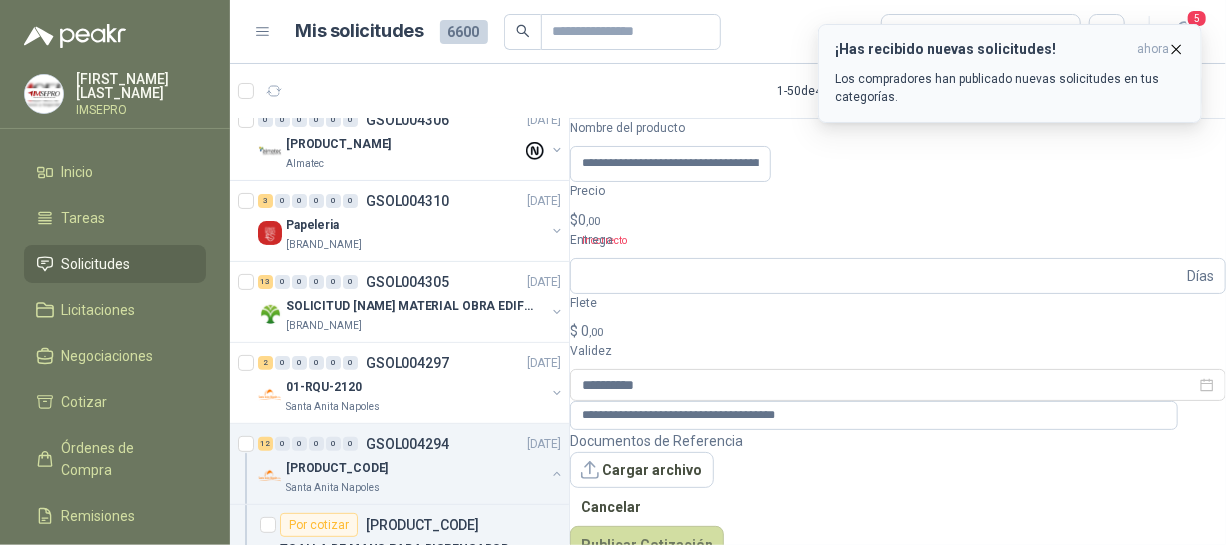 click at bounding box center (1176, 49) 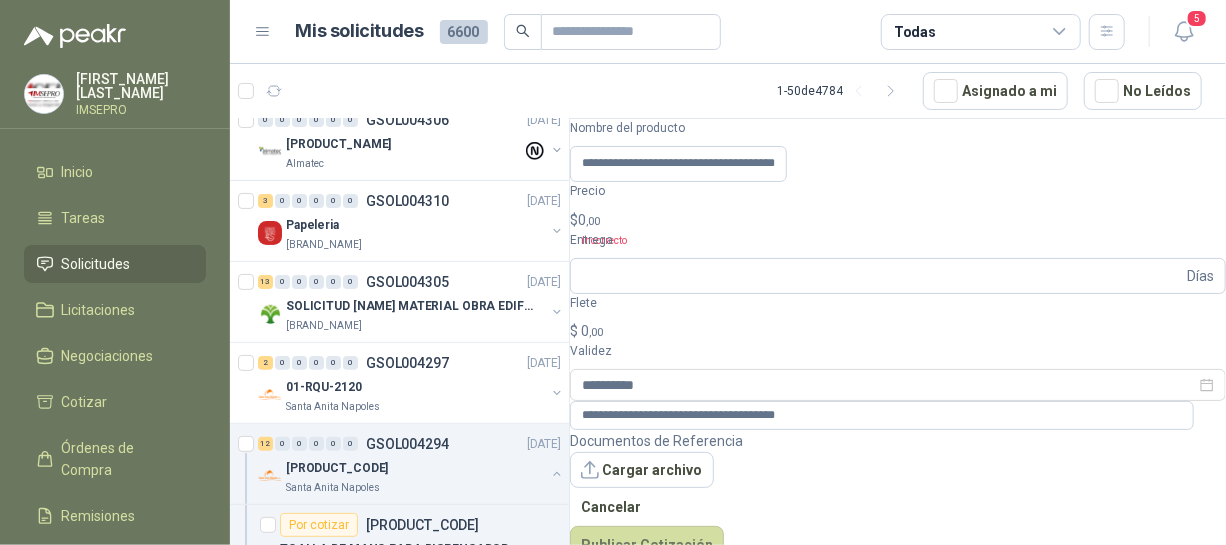 click on "[FIRST] [MIDDLE] [LAST] IMSEPRO   Inicio   Tareas   Solicitudes   Licitaciones   Negociaciones   Cotizar   Órdenes de Compra   Remisiones   Configuración   Manuales y ayuda Mis solicitudes 6600 Todas 5 1 - 50  de  4784 Asignado a mi No Leídos 1   0   0   0   0   0   GSOL004309 [DATE]   SC # 585 [COMPANY]  2   0   0   0   0   0   GSOL004307 [DATE]   SC # 582 [COMPANY]  0   0   0   0   0   GSOL004306 [DATE]   THINNER Almatec   3   0   0   0   0   0   GSOL004310 [DATE]   PapeleriaFundación Clínica Shaio   13   0   0   0   0   0   GSOL004305 [DATE]   SOLICITUD [NAME] MATERIAL OBRA EDIFICIO  [COMPANY]  2   0   0   0   0   0   GSOL004297 [DATE]   01-RQU-2120 [COMPANY]  12   0   0   0   0   0   GSOL004294 [DATE]   01-RQP-9124 [COMPANY]  Por cotizar SOL047627 TOALLA DE MANO PARA DISPENSADOR ROLLO X 24   PAC Por cotizar SOL047629 ALKOS KLAREN CUÑETE ECO 8   Unidades Por cotizar SOL047632 BISTURI 12   36" at bounding box center [613, 272] 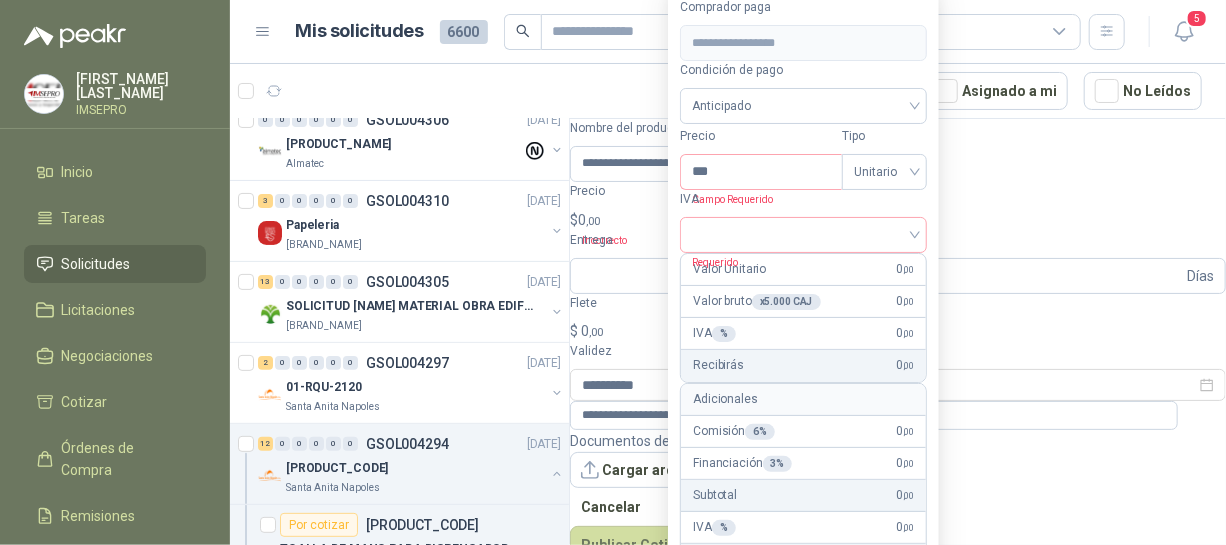 click on "[BRAND_NAME] [DATE]" at bounding box center [898, 231] 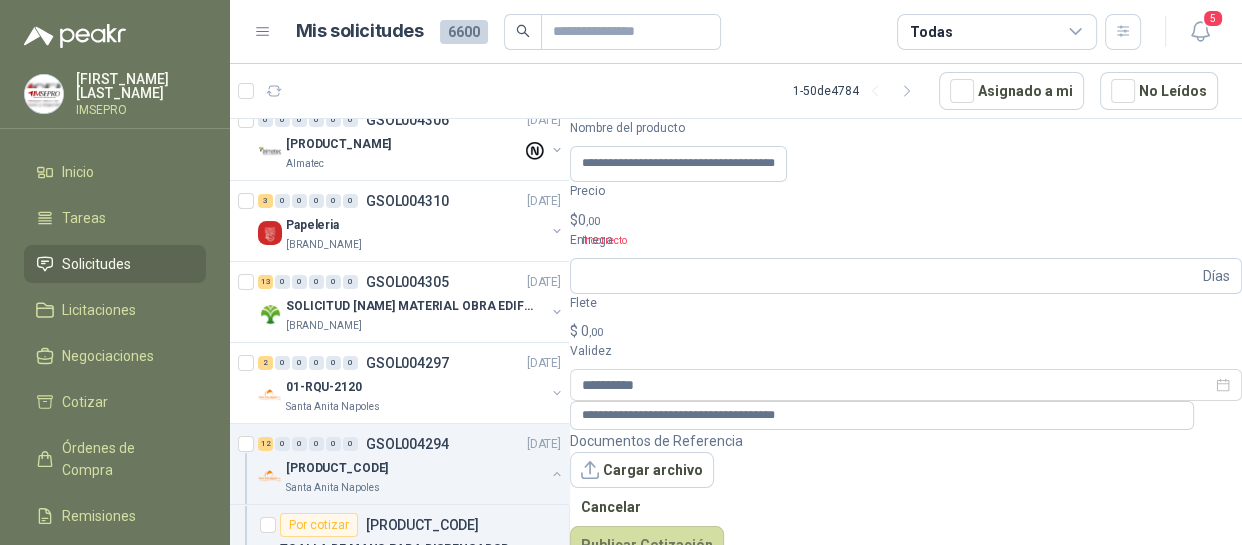 scroll, scrollTop: 0, scrollLeft: 0, axis: both 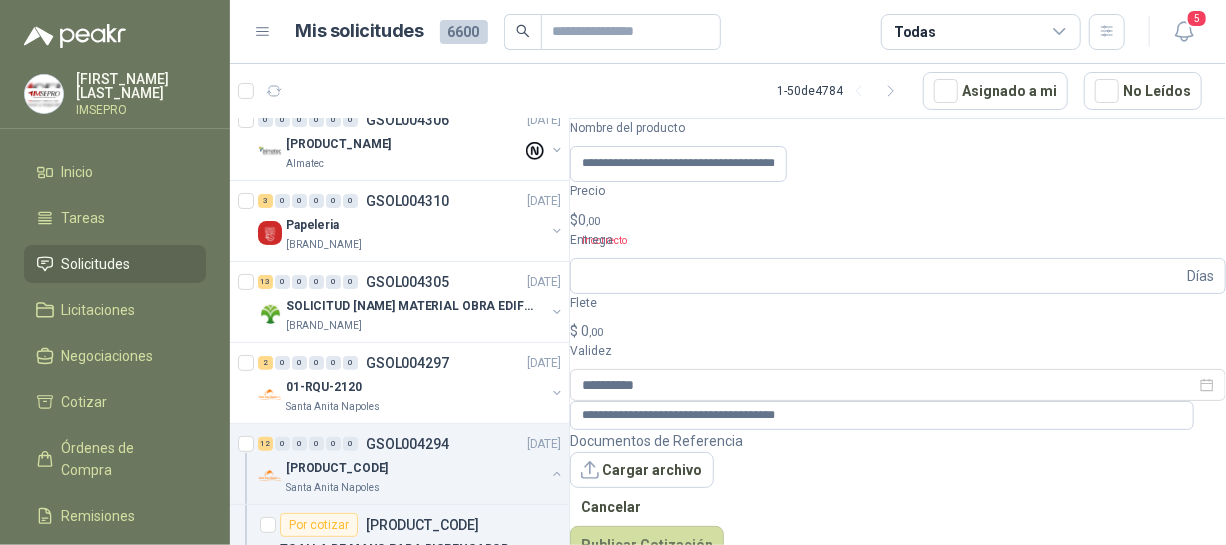 click on "[FIRST] [MIDDLE] [LAST] IMSEPRO   Inicio   Tareas   Solicitudes   Licitaciones   Negociaciones   Cotizar   Órdenes de Compra   Remisiones   Configuración   Manuales y ayuda Mis solicitudes 6600 Todas 5 1 - 50  de  4784 Asignado a mi No Leídos 1   0   0   0   0   0   GSOL004309 [DATE]   SC # 585 [COMPANY]  2   0   0   0   0   0   GSOL004307 [DATE]   SC # 582 [COMPANY]  0   0   0   0   0   GSOL004306 [DATE]   THINNER Almatec   3   0   0   0   0   0   GSOL004310 [DATE]   PapeleriaFundación Clínica Shaio   13   0   0   0   0   0   GSOL004305 [DATE]   SOLICITUD [NAME] MATERIAL OBRA EDIFICIO  [COMPANY]  2   0   0   0   0   0   GSOL004297 [DATE]   01-RQU-2120 [COMPANY]  12   0   0   0   0   0   GSOL004294 [DATE]   01-RQP-9124 [COMPANY]  Por cotizar SOL047627 TOALLA DE MANO PARA DISPENSADOR ROLLO X 24   PAC Por cotizar SOL047629 ALKOS KLAREN CUÑETE ECO 8   Unidades Por cotizar SOL047632 BISTURI 12   36" at bounding box center (613, 272) 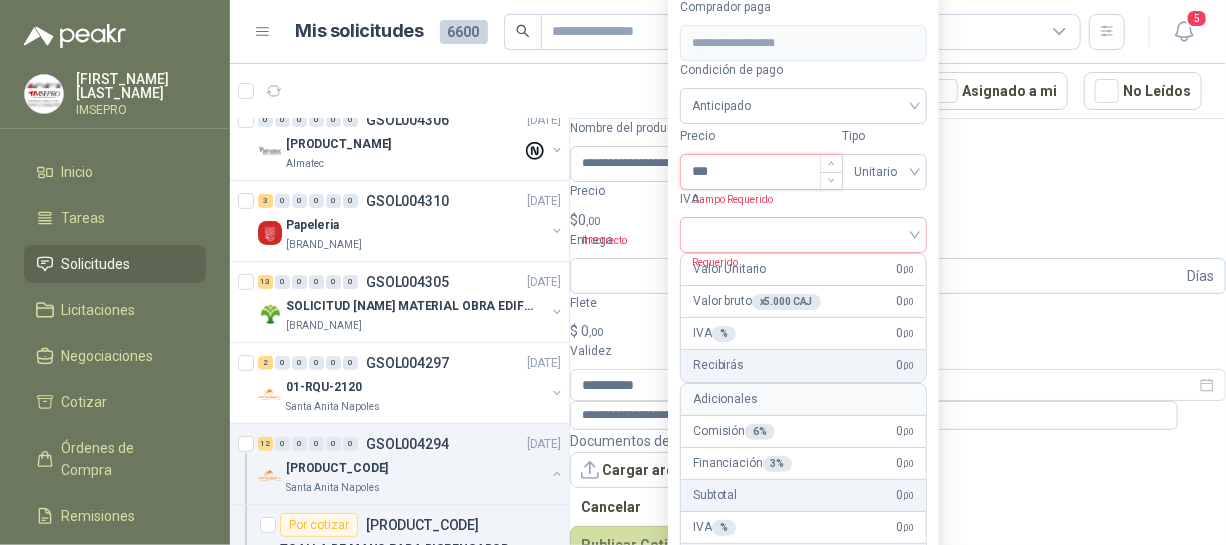 click on "***" at bounding box center (761, 172) 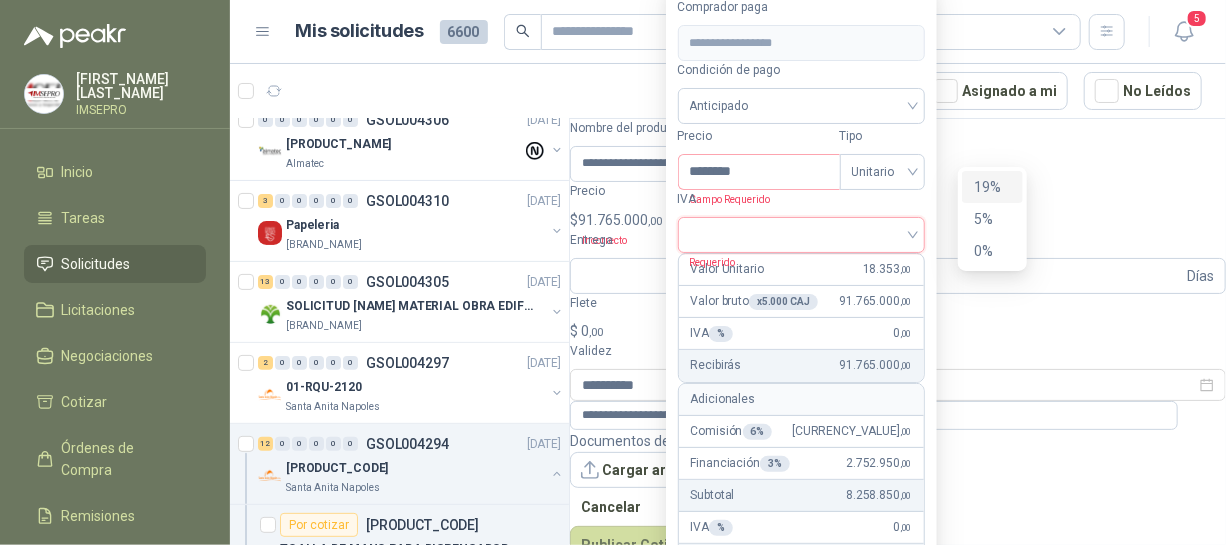 click at bounding box center [801, 233] 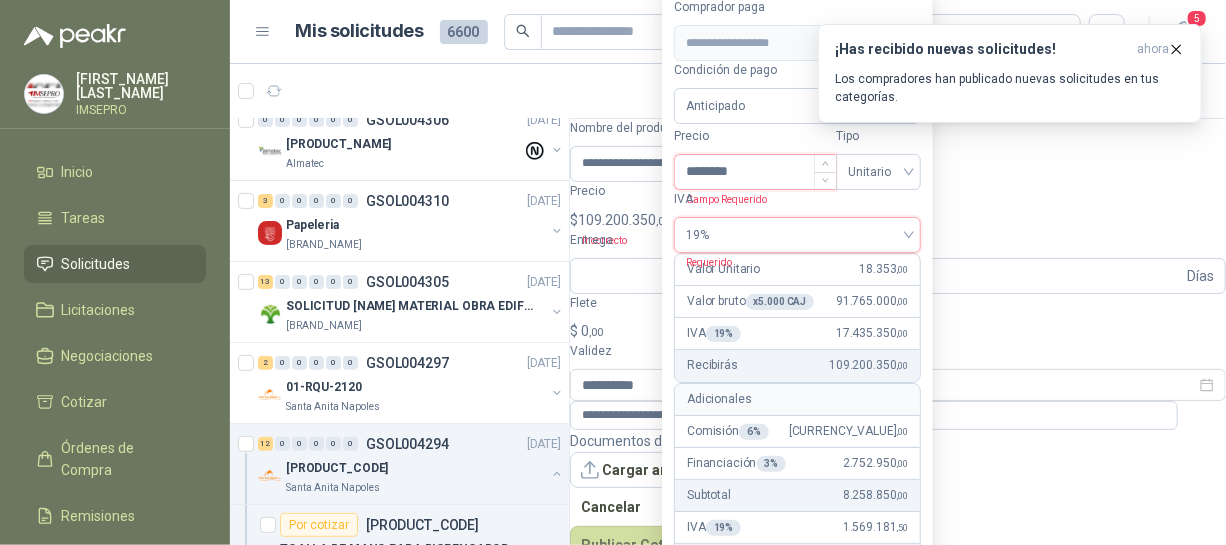 click on "********" at bounding box center [755, 172] 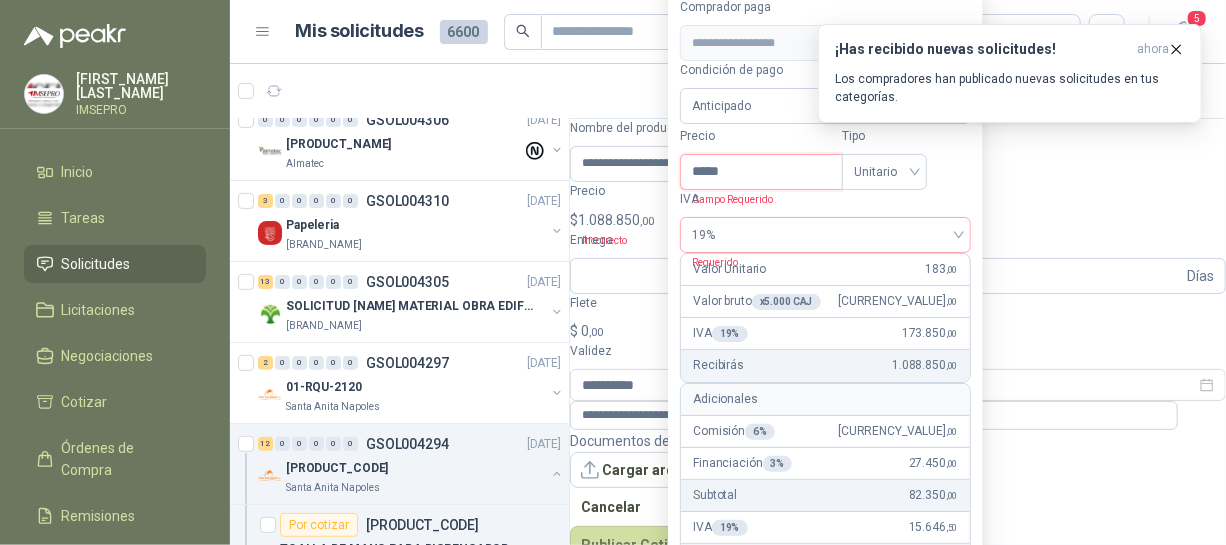type on "**********" 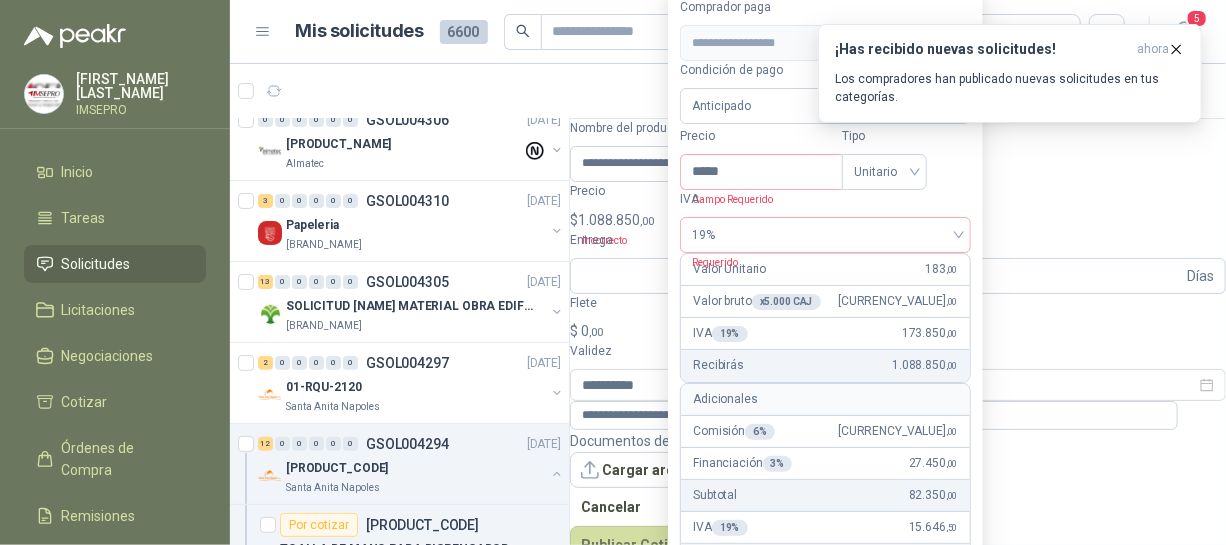 click on "Valor Unitario 183 ,00" at bounding box center (825, 270) 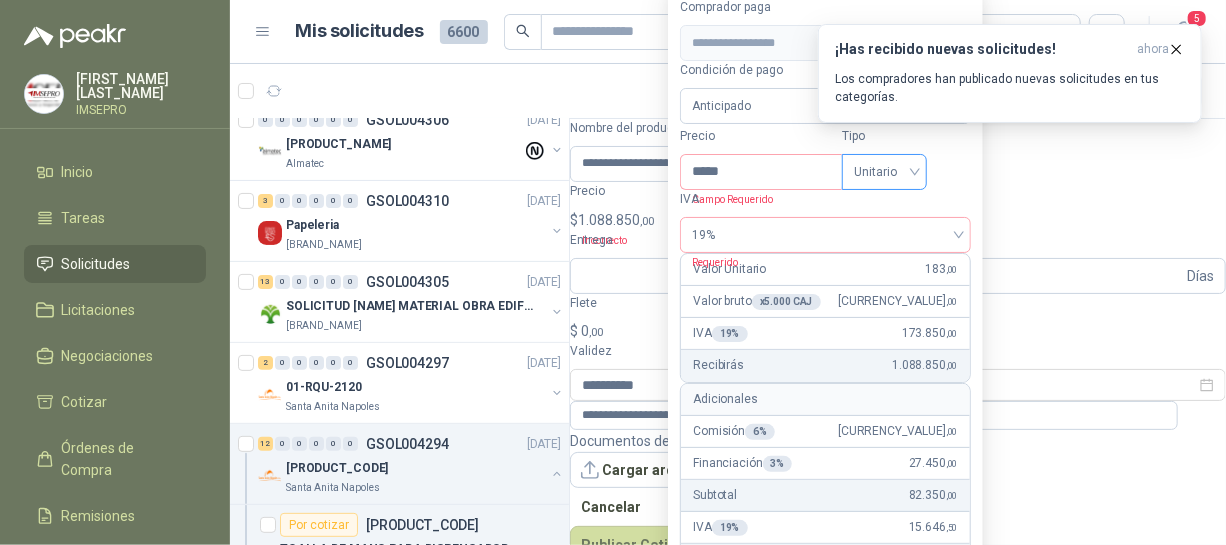 click on "Unitario" at bounding box center [884, 172] 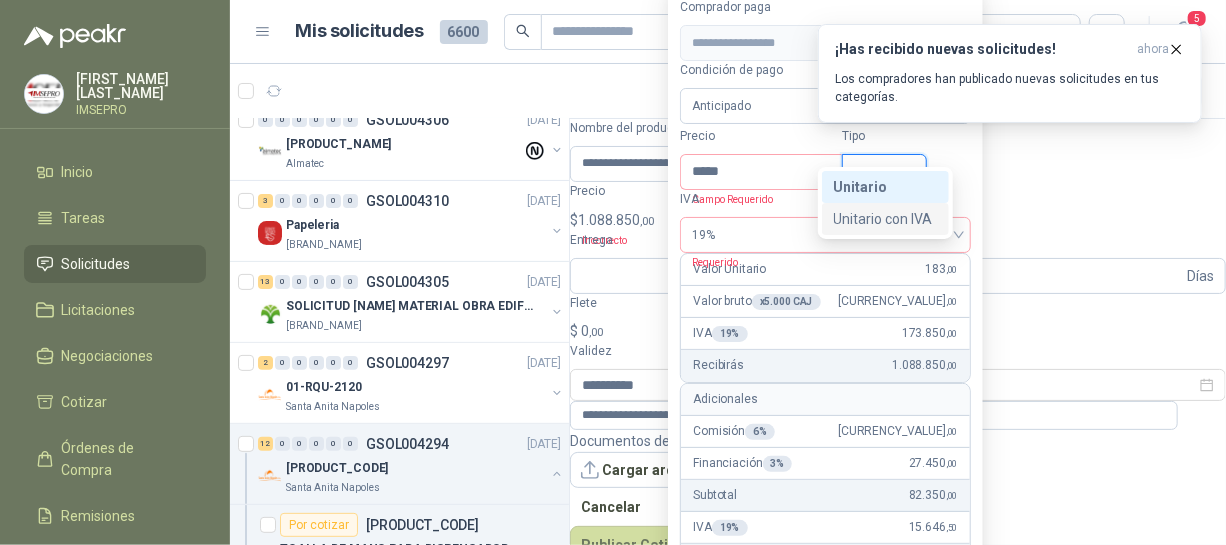click on "Recibirás 1.088.850 ,00" at bounding box center [825, 366] 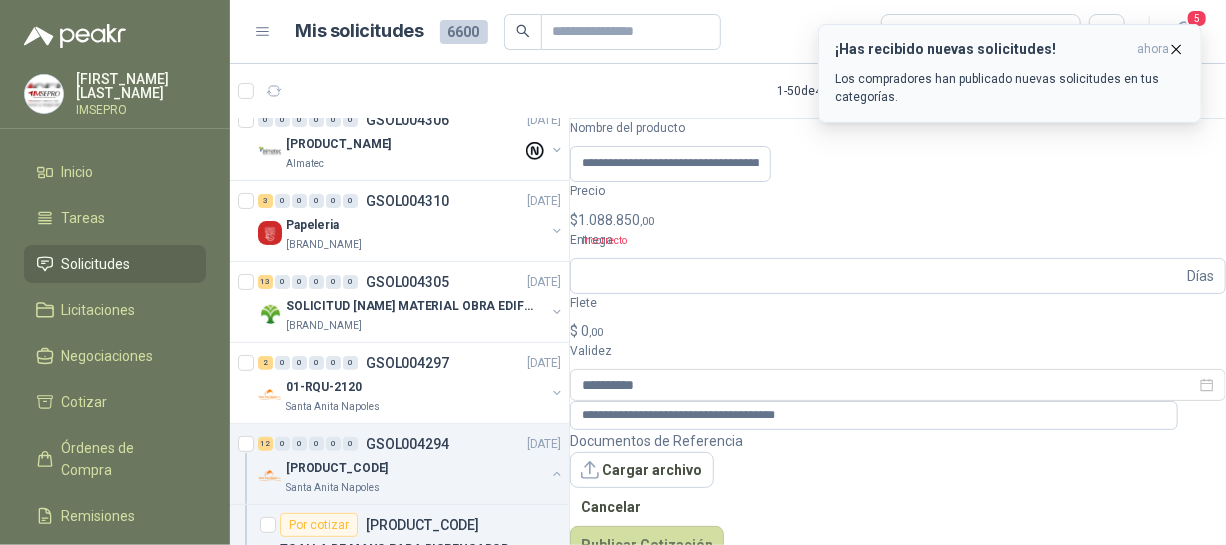 click on "¡Has recibido nuevas solicitudes! ahora   Los compradores han publicado nuevas solicitudes en tus categorías." at bounding box center (1010, 73) 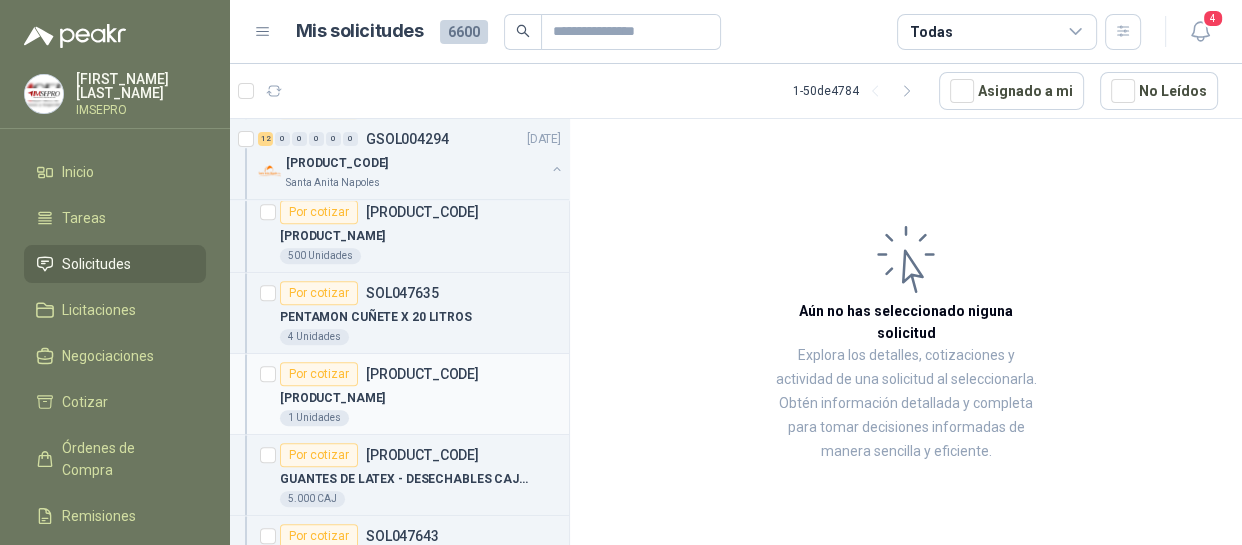 scroll, scrollTop: 909, scrollLeft: 0, axis: vertical 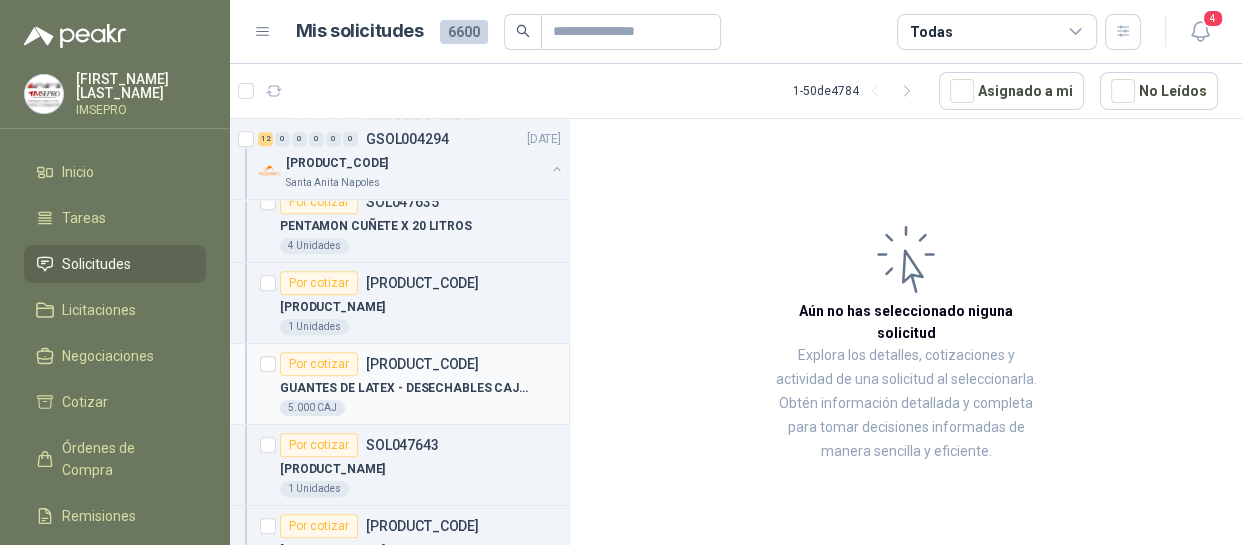click on "5.000   CAJ" at bounding box center (420, 408) 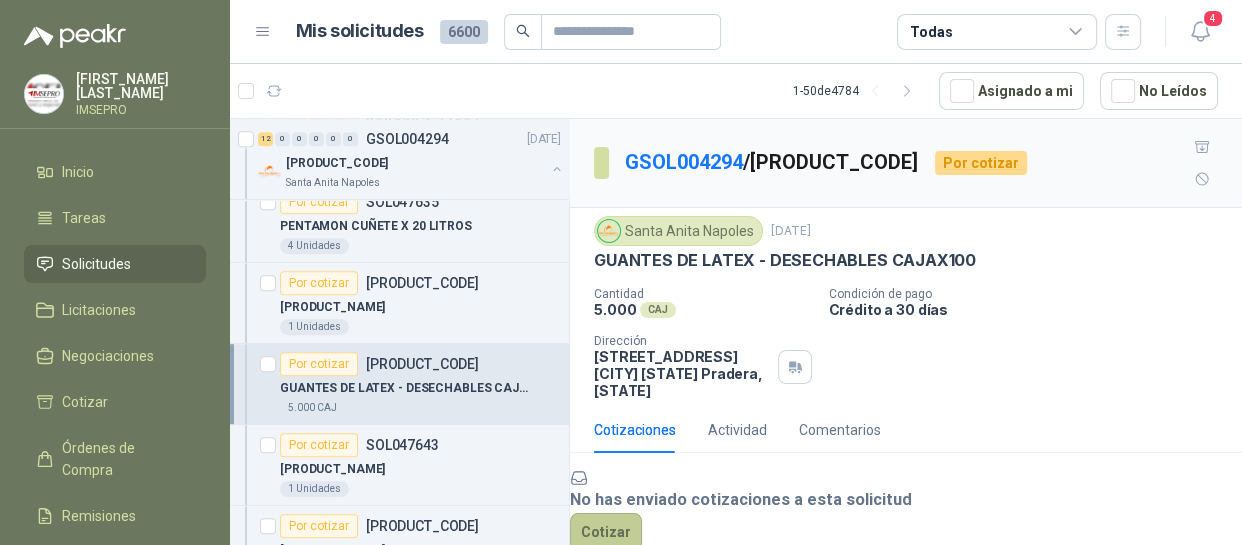 click on "Cotizar" at bounding box center (606, 532) 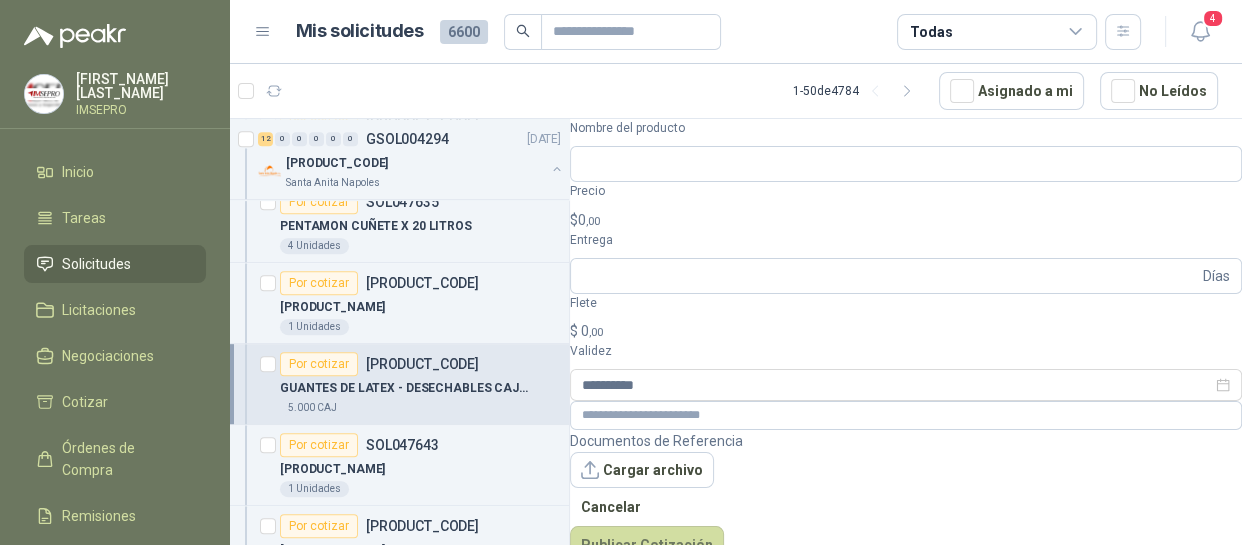 scroll, scrollTop: 146, scrollLeft: 0, axis: vertical 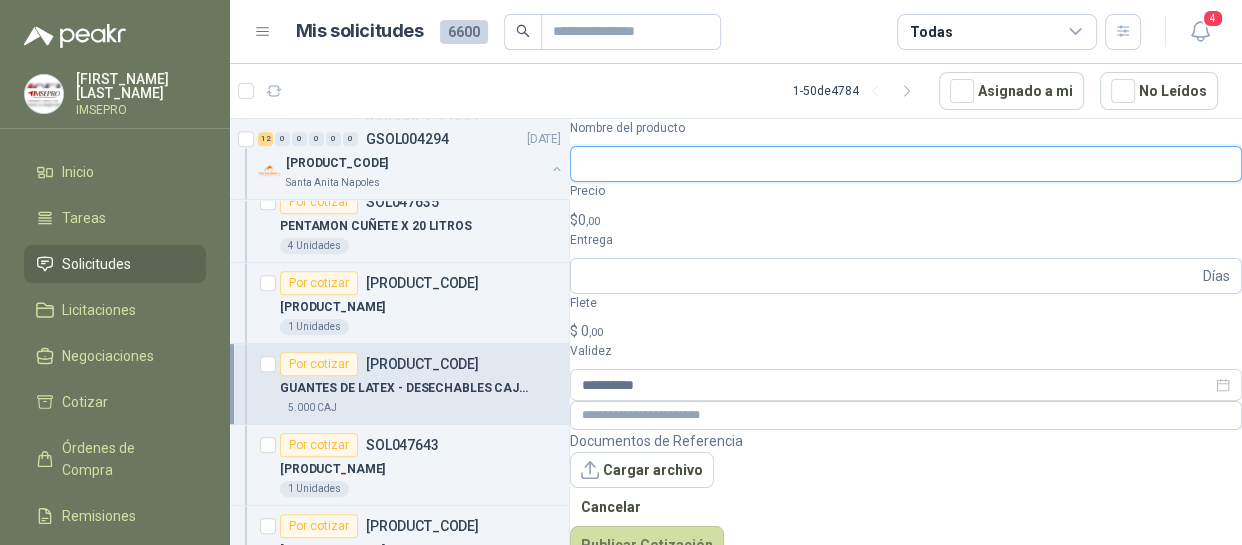click on "Nombre del producto" at bounding box center (906, 164) 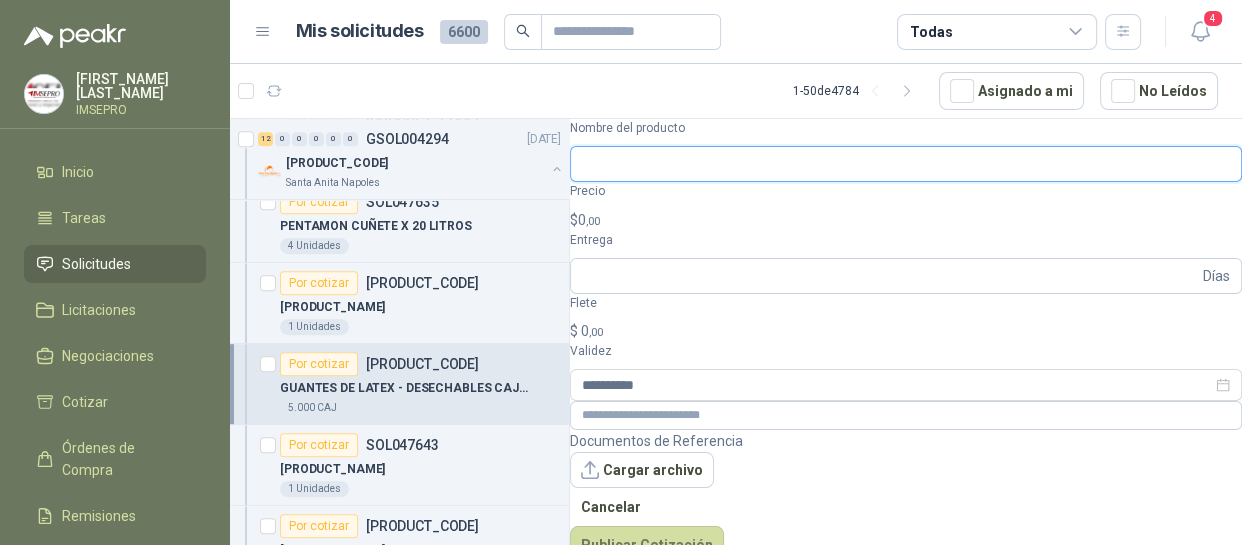 scroll, scrollTop: 55, scrollLeft: 0, axis: vertical 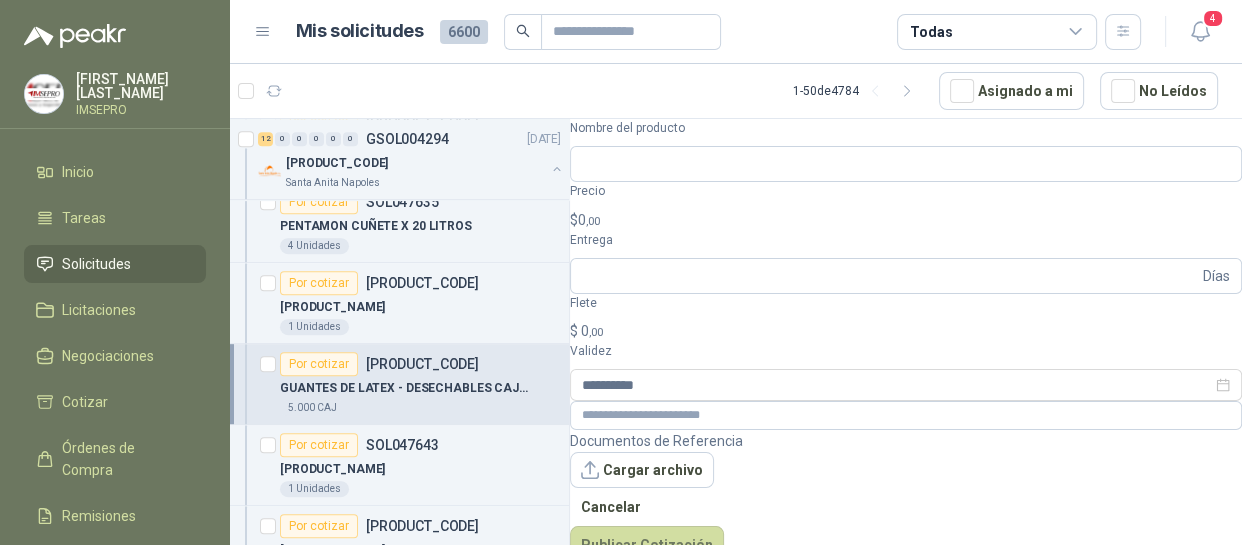 click on "Cantidad 5.000 CAJ Condición de pago Crédito a 30 días Dirección KM 2 vía la tupia Pradera-Valle del Cauca, la Tupia Candelaria Pradera , Valle del Cauca" at bounding box center [906, 288] 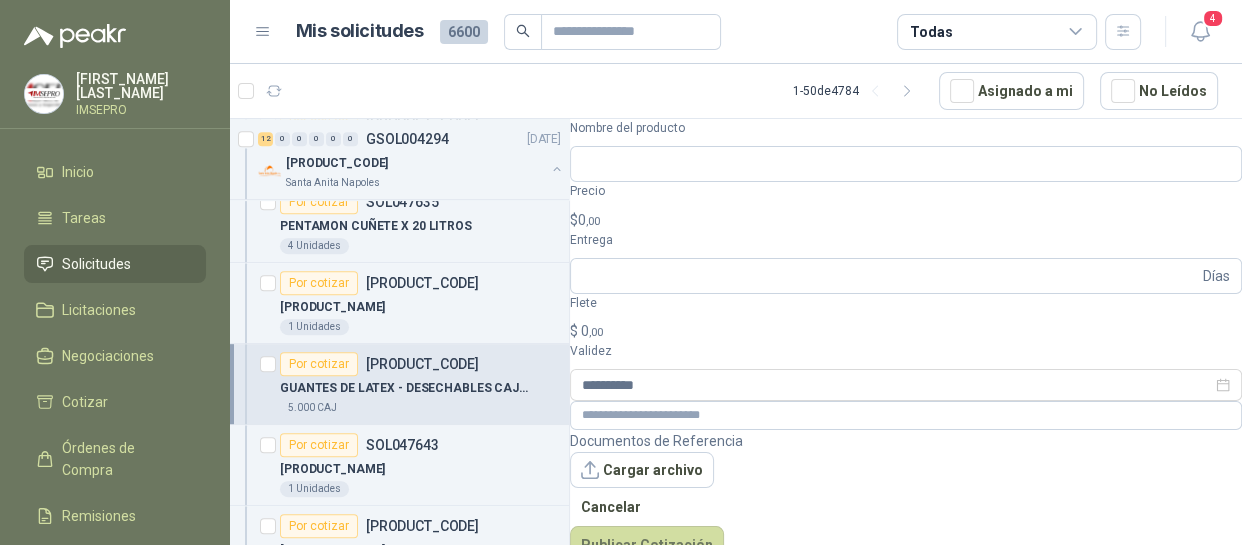 drag, startPoint x: 968, startPoint y: 171, endPoint x: 590, endPoint y: 177, distance: 378.0476 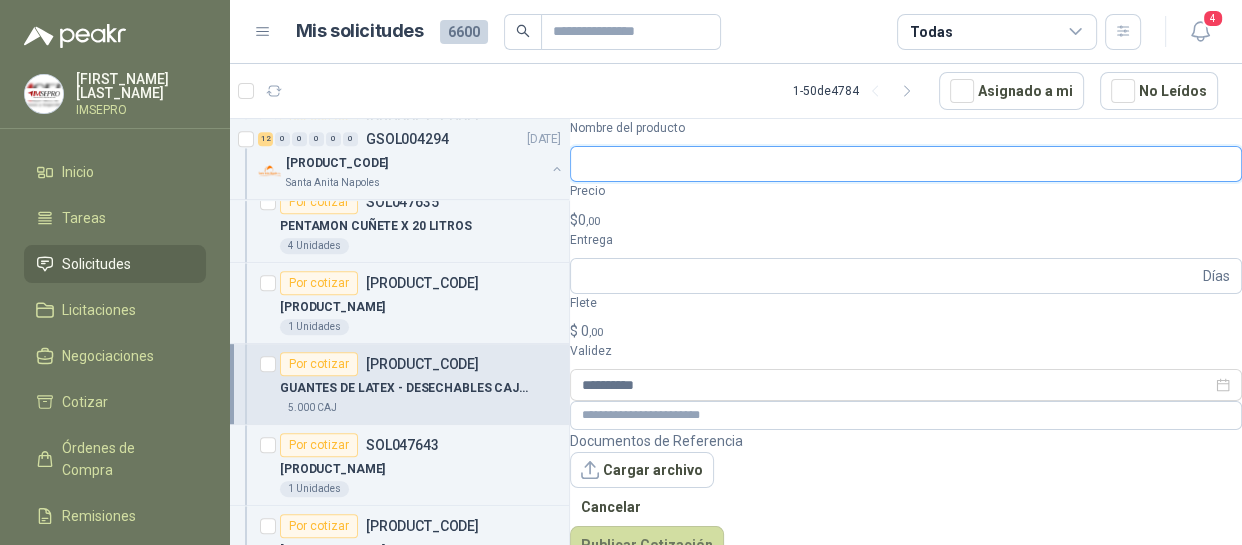 click on "Nombre del producto" at bounding box center [906, 164] 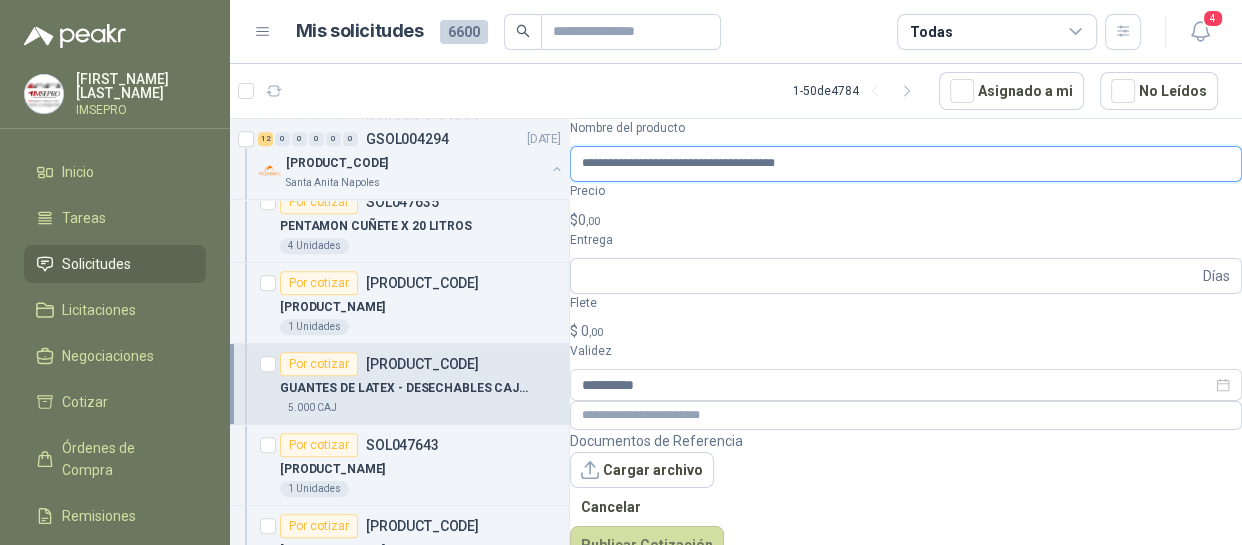 scroll, scrollTop: 0, scrollLeft: 66, axis: horizontal 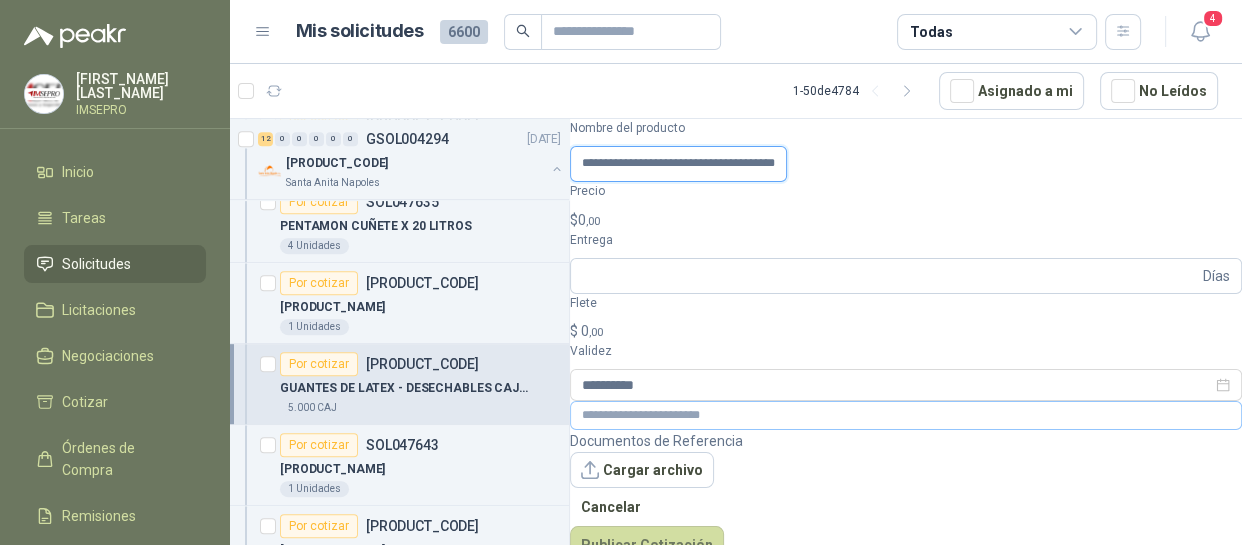 type on "**********" 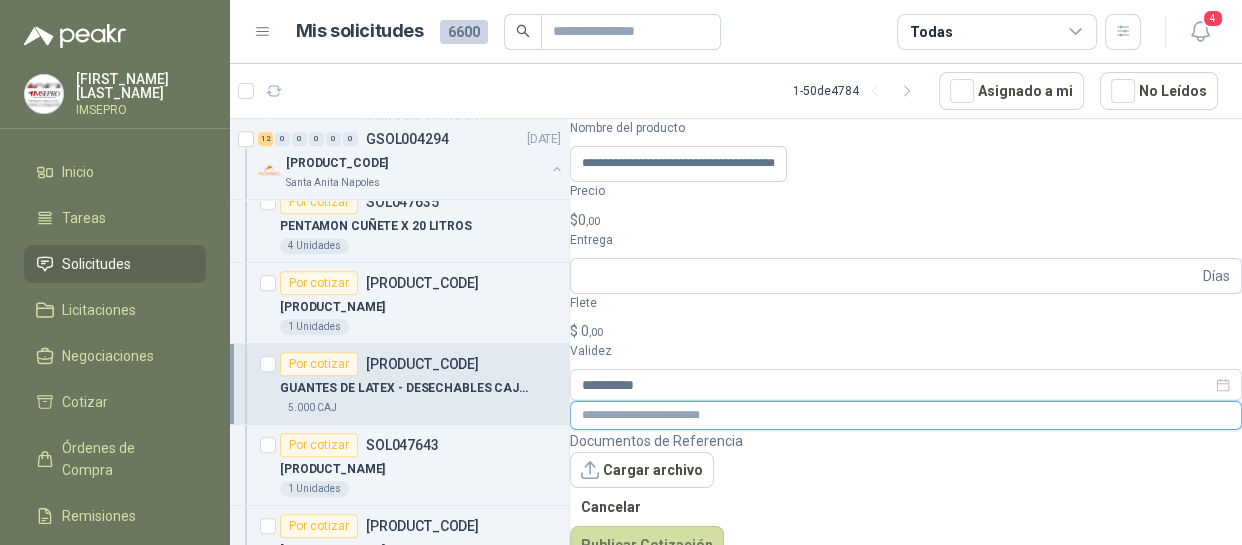 click at bounding box center (906, 415) 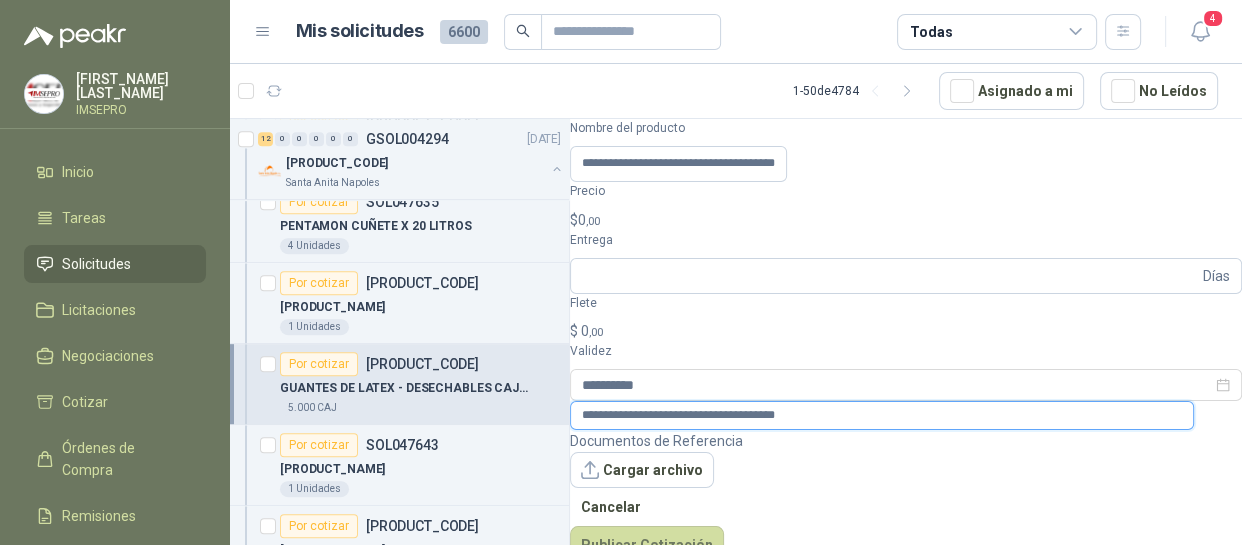 type on "**********" 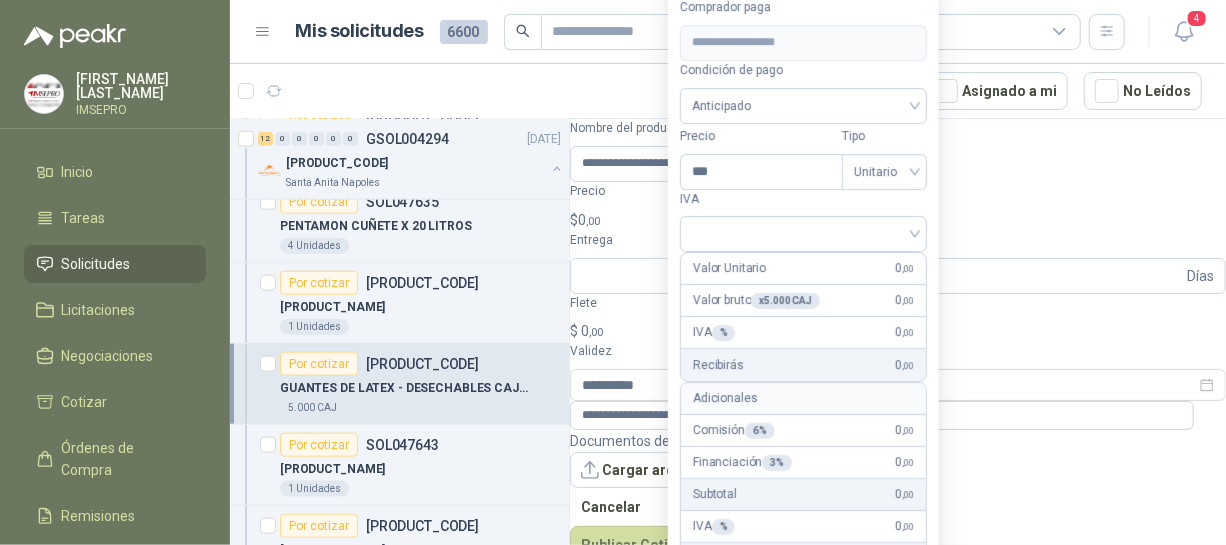 click on "[FULL_NAME] [BRAND_NAME] Inicio TAREAS SOLICITUDES LICITACIONES NEGOCIACIONES COTIZAR ÓRDENES DE COMPRA REMISIONES CONFIGURACIÓN MANUALES Y AYUDA MIS SOLICITUDES 6600 TODAS 4 1 - 50 DE 4784 ASIGNADO A MI NO LEÍDOS 1 0 0 0 0 0 [PRODUCT_CODE] [DATE] SC # 585 [PRODUCT_NAME] 2 0 0 0 0 0 [PRODUCT_CODE] [DATE] SC # 582 [PRODUCT_NAME] 0 0 0 0 0 0 [PRODUCT_CODE] [DATE] [PRODUCT_NAME] 3 0 0 0 0 0 [PRODUCT_CODE] [DATE] [PRODUCT_NAME] 13 0 0 0 0 0 [PRODUCT_CODE] [DATE] SOLICITUD [FULL_NAME] [PRODUCT_NAME] [BRAND_NAME] 2 0 0 0 0 0 [PRODUCT_CODE] [DATE] [PRODUCT_CODE] [BRAND_NAME] 12 0 0 0 0 0 [PRODUCT_CODE] [DATE] [PRODUCT_CODE] [BRAND_NAME] Por cotizar [PRODUCT_CODE] [PRODUCT_NAME] [QUANTITY] Unidades Por cotizar [PRODUCT_CODE] [PRODUCT_NAME] [QUANTITY] Unidades Por cotizar [PRODUCT_CODE] [PRODUCT_NAME] [QUANTITY]" at bounding box center (613, 272) 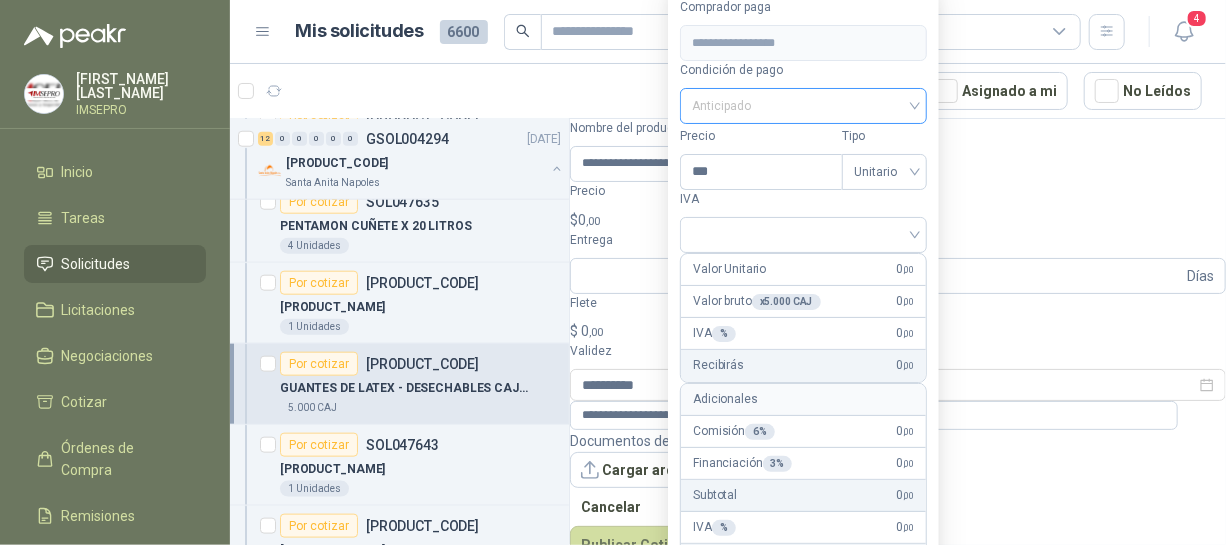 click on "Anticipado" at bounding box center [803, 106] 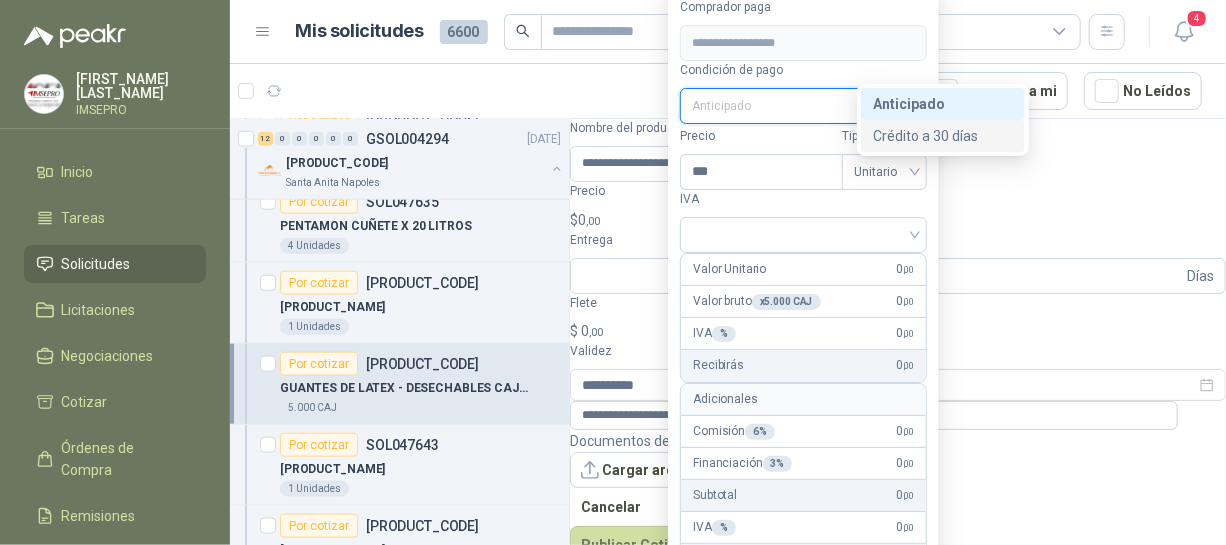 click on "Crédito a 30 días" at bounding box center [943, 136] 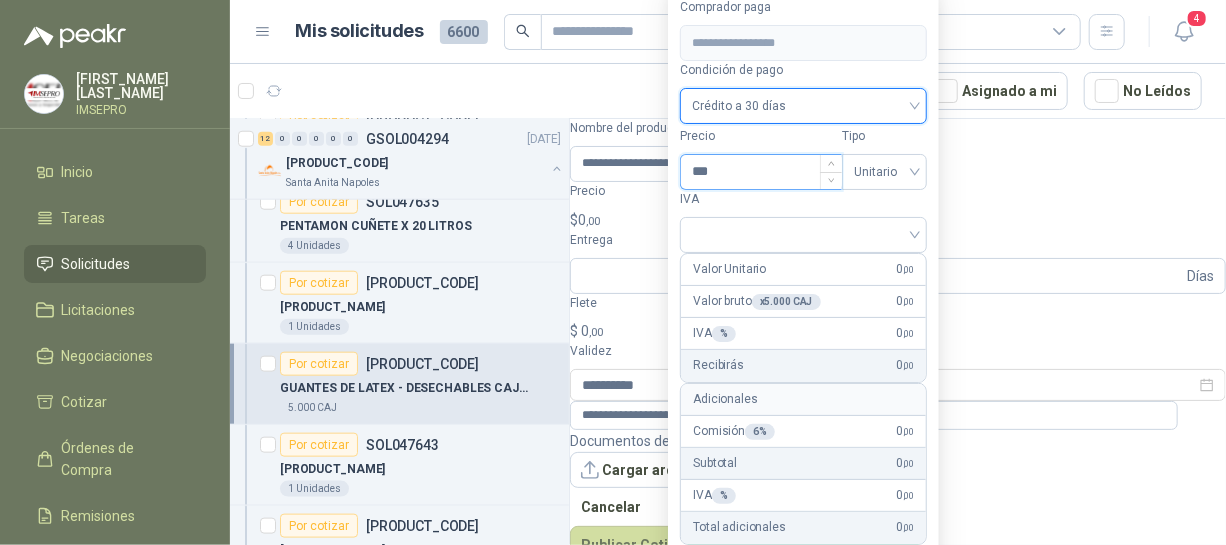 click on "***" at bounding box center [761, 172] 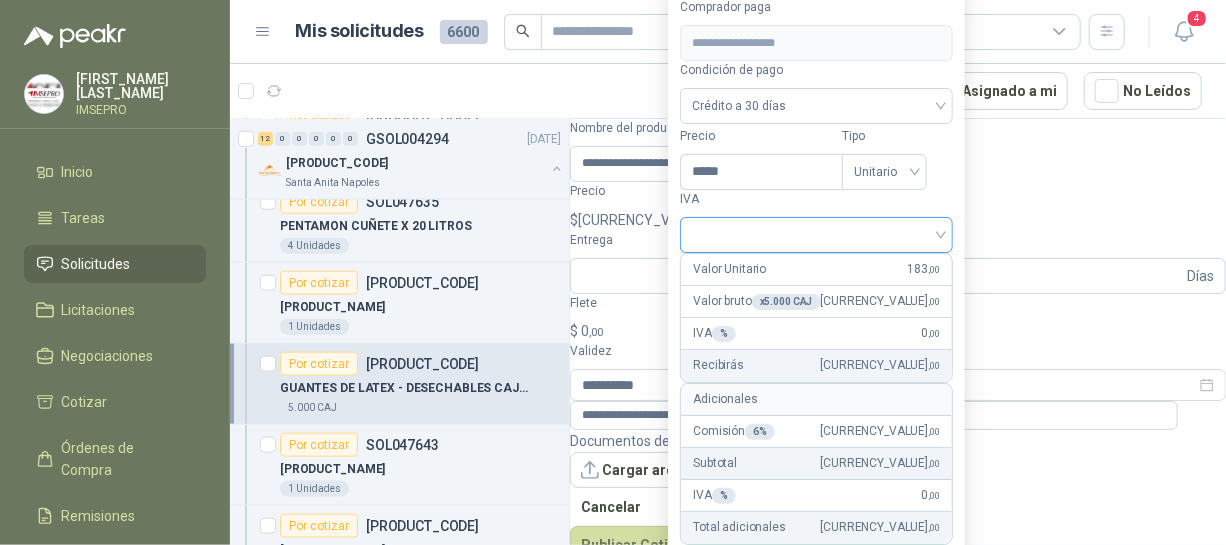 click at bounding box center [816, 233] 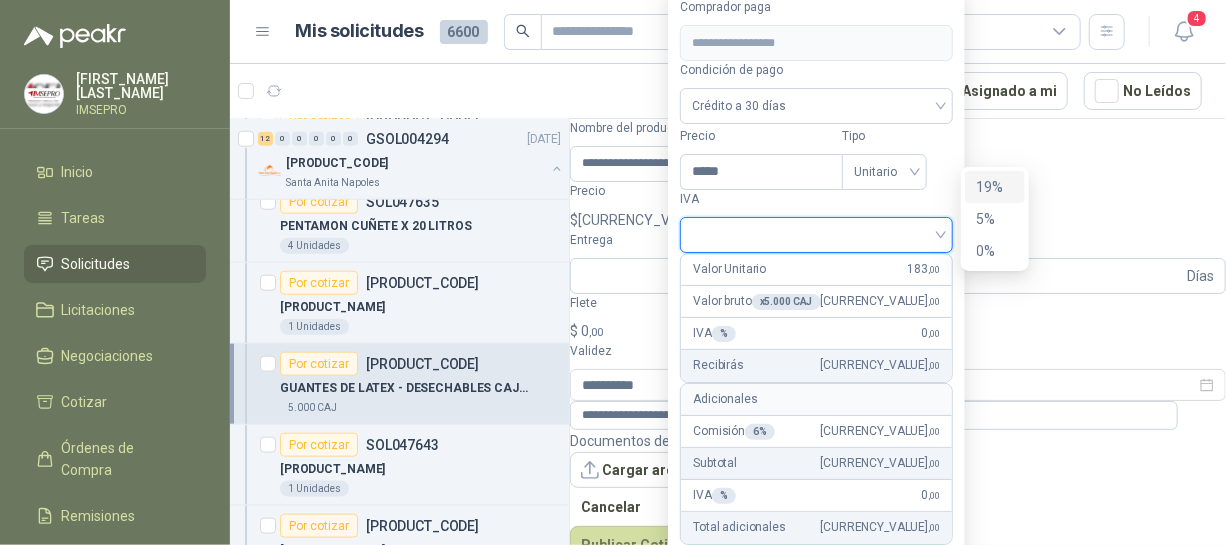 click on "19%" at bounding box center [0, 0] 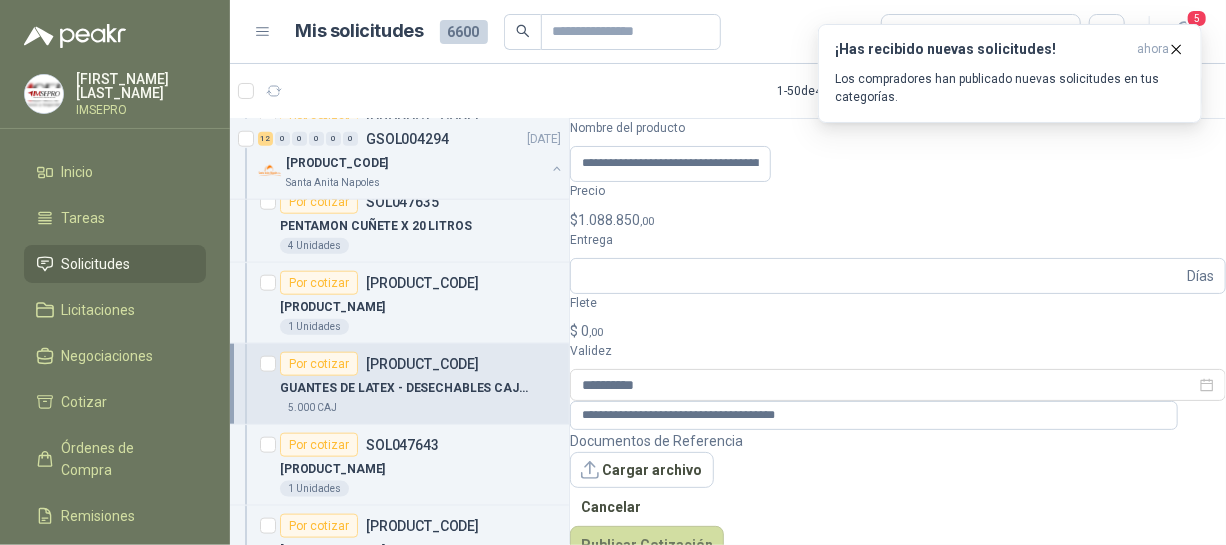 click on "Condición de pago" at bounding box center [700, 239] 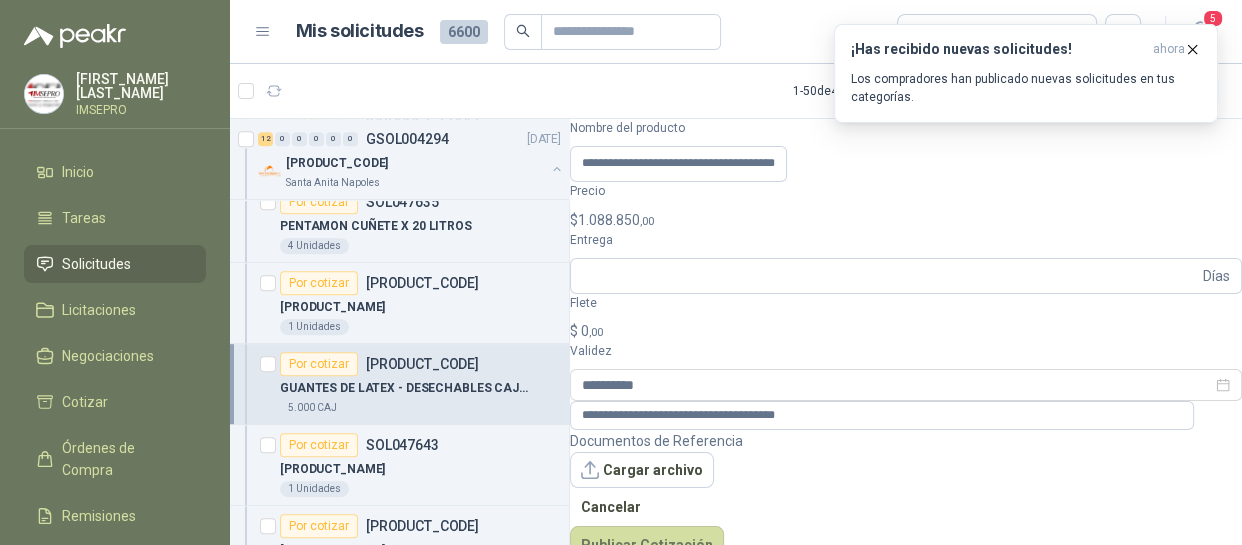 scroll, scrollTop: 90, scrollLeft: 0, axis: vertical 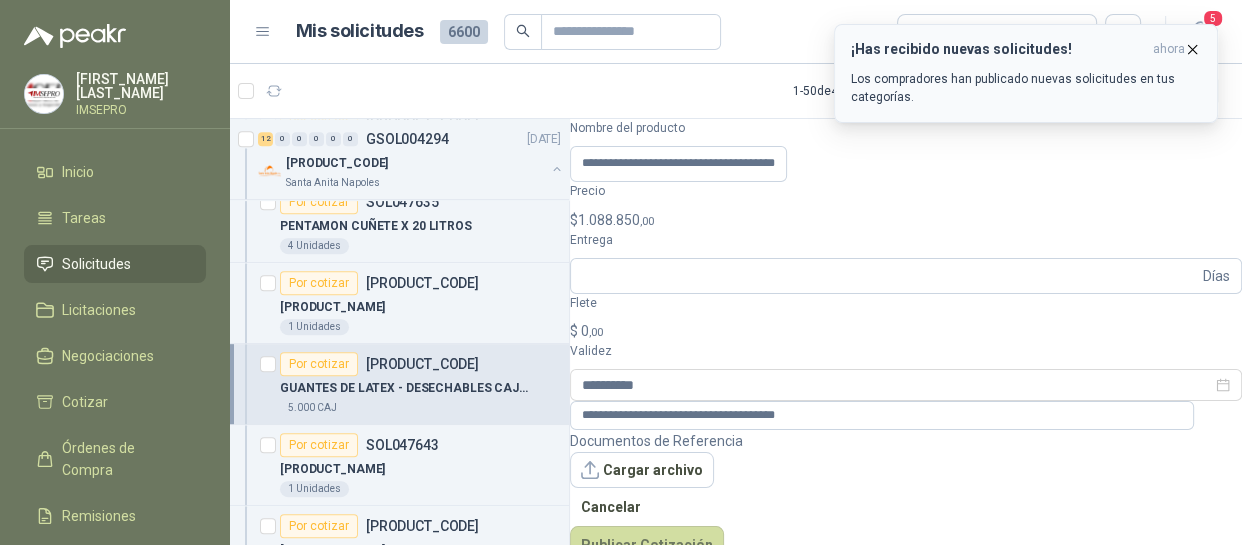 click at bounding box center (1192, 49) 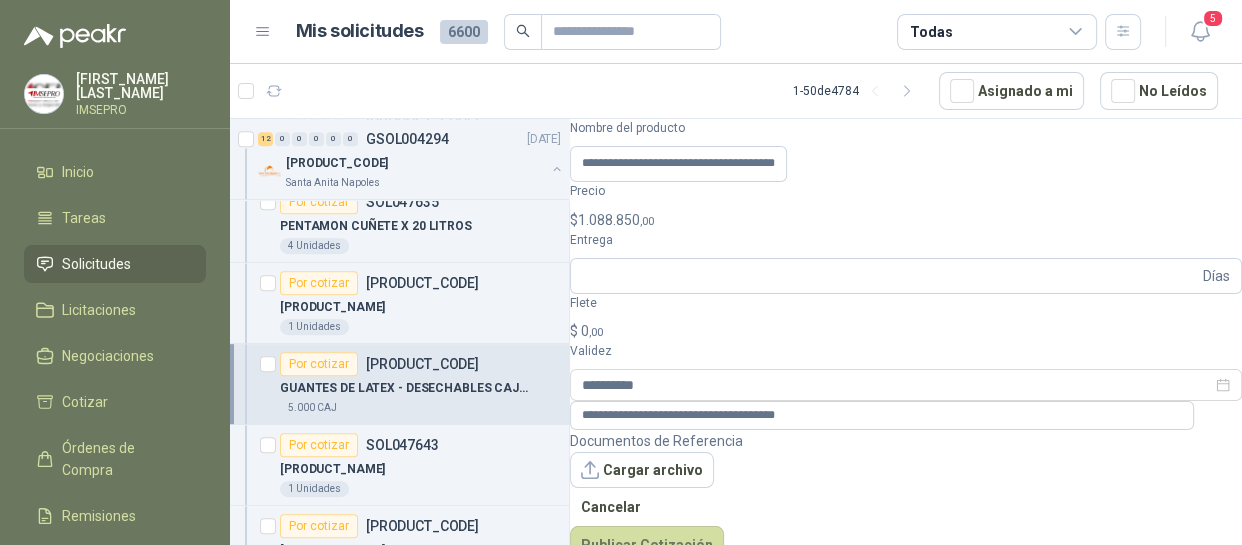 scroll, scrollTop: 0, scrollLeft: 0, axis: both 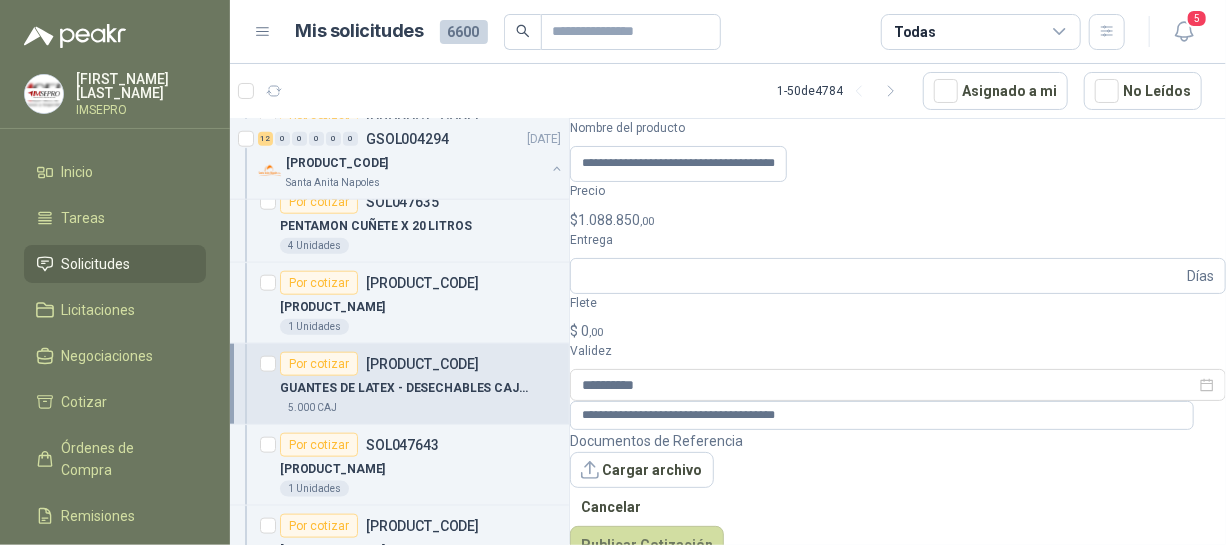 click on "[FIRST] [MIDDLE] [LAST] IMSEPRO   Inicio   Tareas   Solicitudes   Licitaciones   Negociaciones   Cotizar   Órdenes de Compra   Remisiones   Configuración   Manuales y ayuda Mis solicitudes 6600 Todas 5 1 - 50  de  4784 Asignado a mi No Leídos 1   0   0   0   0   0   GSOL004309 [DATE]   SC # 585 [COMPANY]  2   0   0   0   0   0   GSOL004307 [DATE]   SC # 582 [COMPANY]  0   0   0   0   0   GSOL004306 [DATE]   THINNER Almatec   3   0   0   0   0   0   GSOL004310 [DATE]   PapeleriaFundación Clínica Shaio   13   0   0   0   0   0   GSOL004305 [DATE]   SOLICITUD [NAME] MATERIAL OBRA EDIFICIO  [COMPANY]  2   0   0   0   0   0   GSOL004297 [DATE]   01-RQU-2120 [COMPANY]  12   0   0   0   0   0   GSOL004294 [DATE]   01-RQP-9124 [COMPANY]  Por cotizar SOL047627 TOALLA DE MANO PARA DISPENSADOR ROLLO X 24   PAC Por cotizar SOL047629 ALKOS KLAREN CUÑETE ECO 8   Unidades Por cotizar SOL047632 BISTURI 12   36" at bounding box center [613, 272] 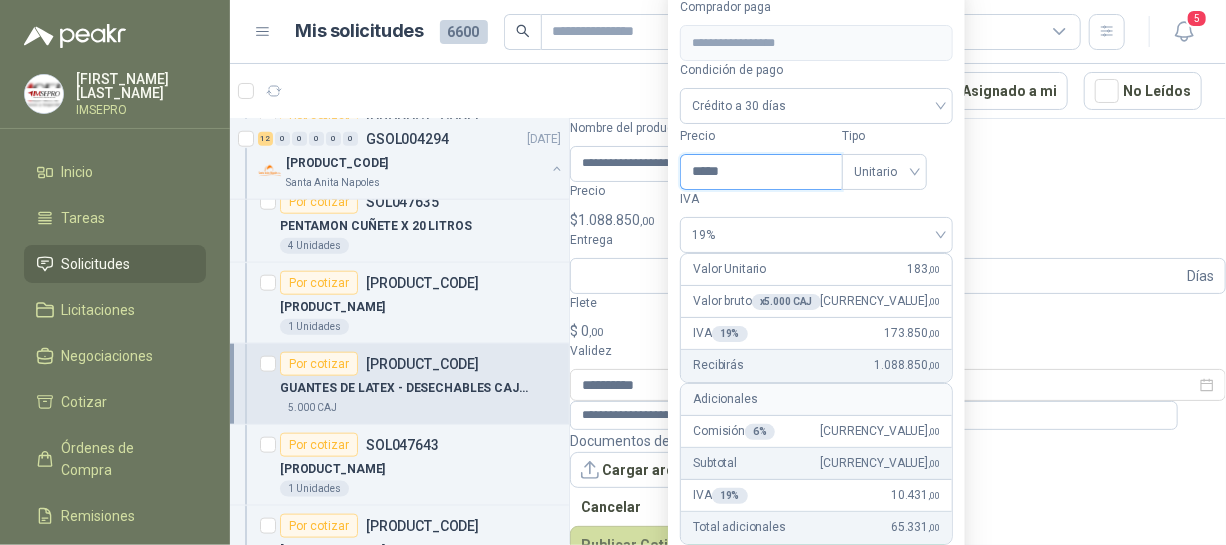 drag, startPoint x: 742, startPoint y: 143, endPoint x: 668, endPoint y: 148, distance: 74.168724 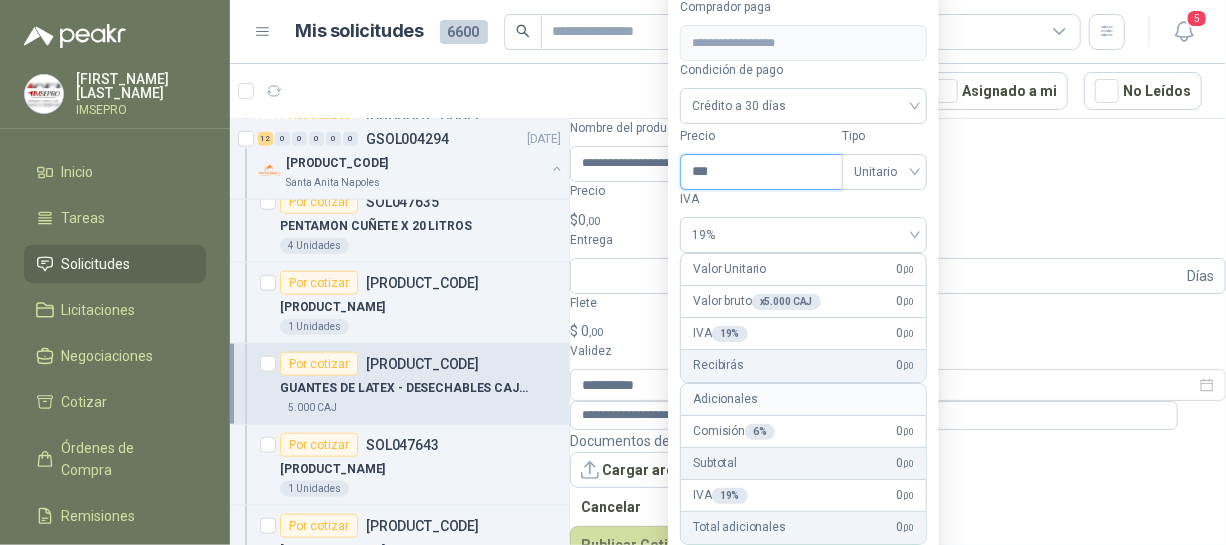 type on "***" 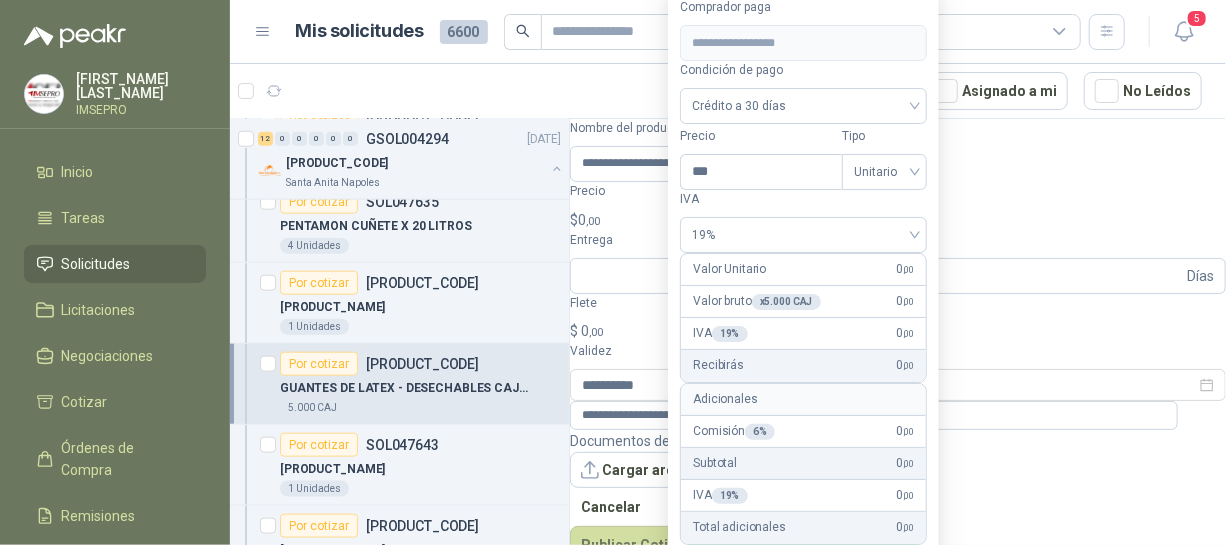 click on "GUANTES DE LATEX - DESECHABLES CAJAX100" at bounding box center (898, 260) 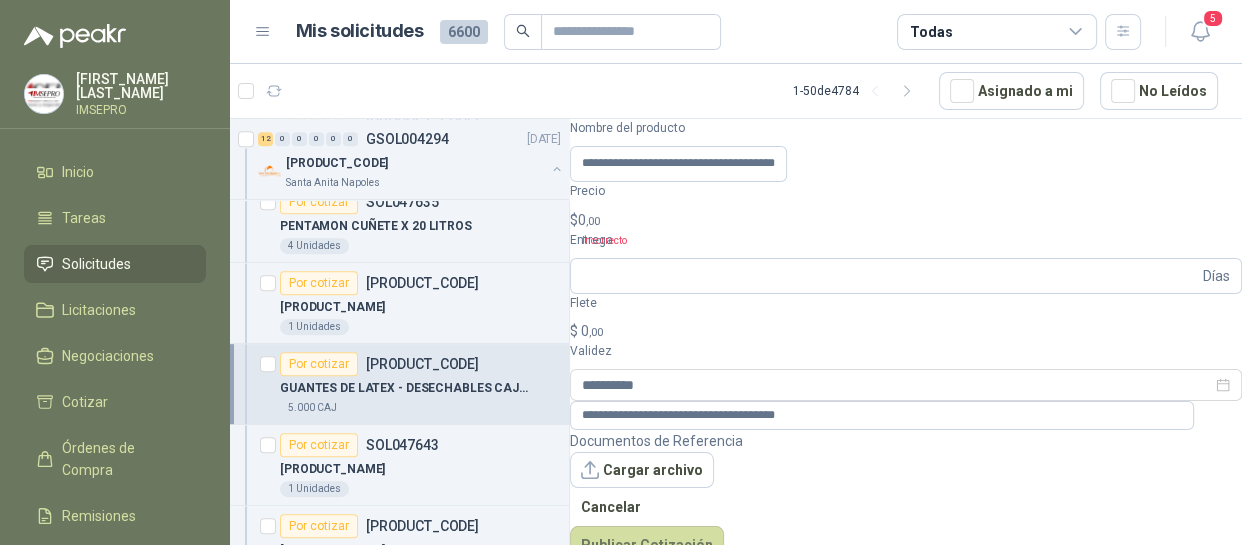 scroll, scrollTop: 88, scrollLeft: 0, axis: vertical 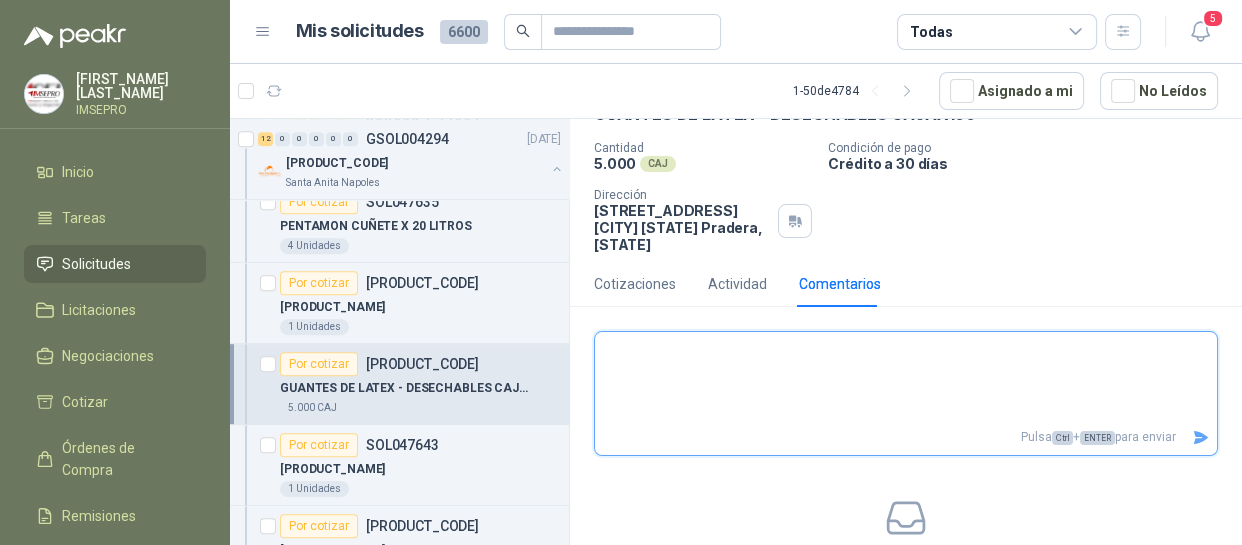 click at bounding box center (906, 378) 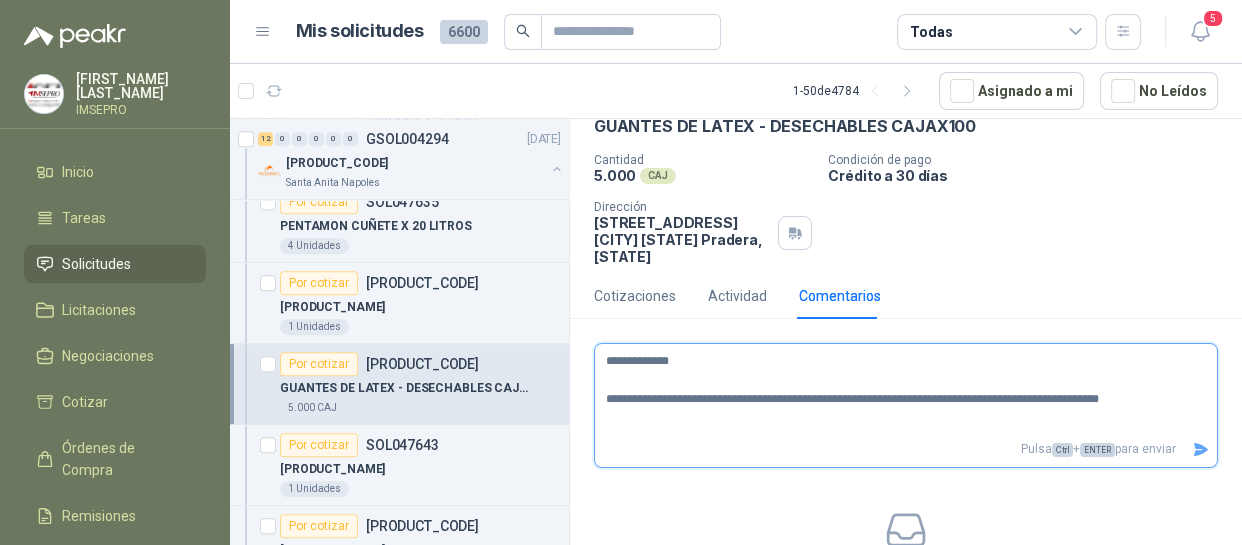 scroll, scrollTop: 237, scrollLeft: 0, axis: vertical 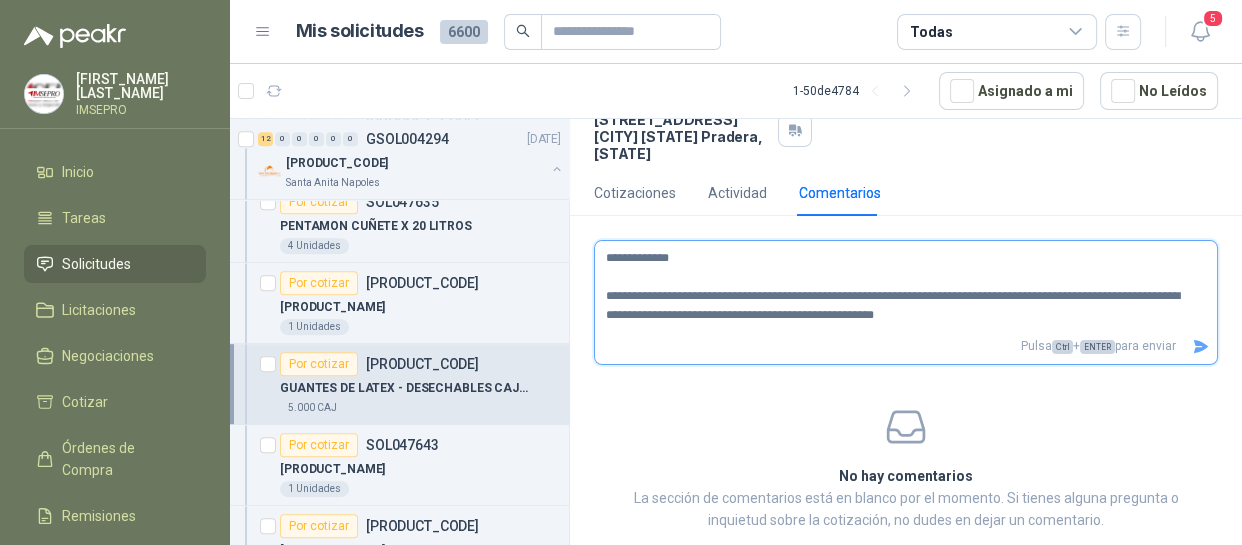 click on "**********" at bounding box center (898, 287) 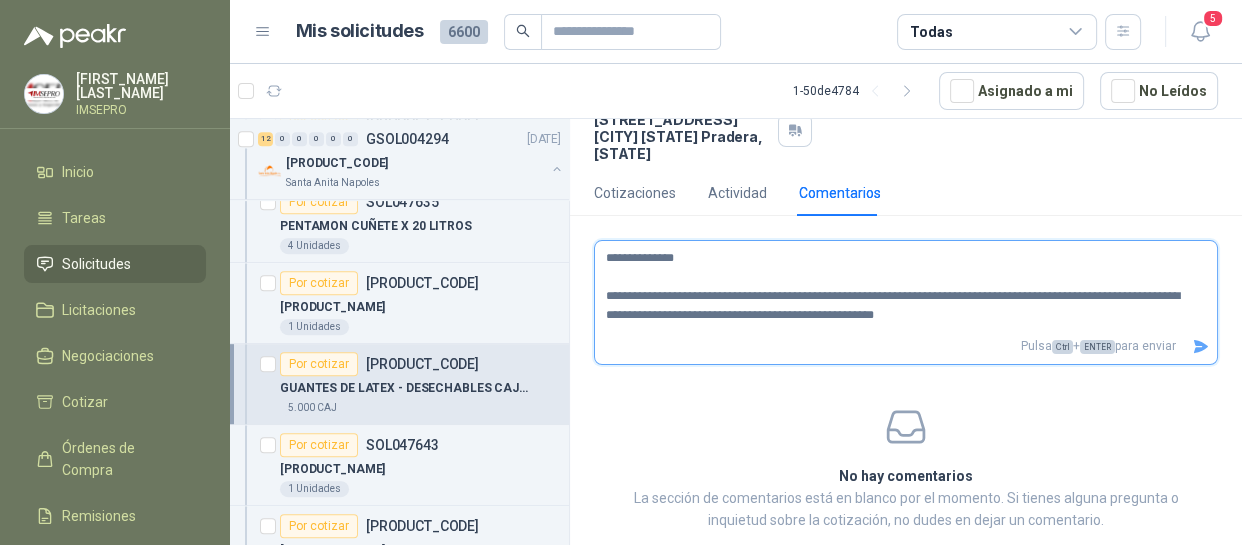 click on "**********" at bounding box center (898, 287) 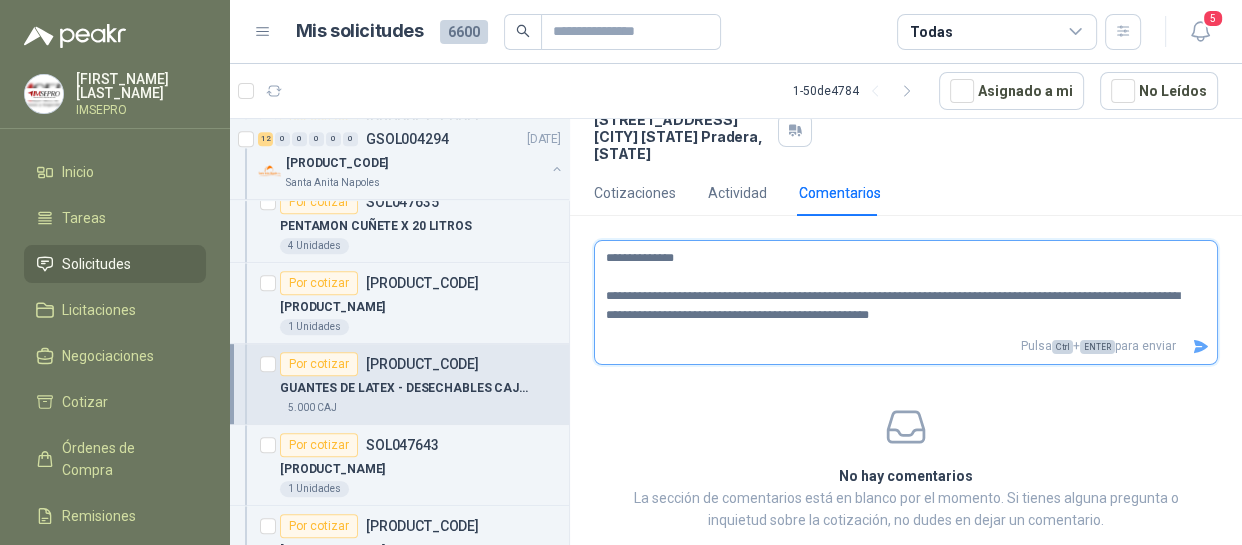 click on "**********" at bounding box center [898, 287] 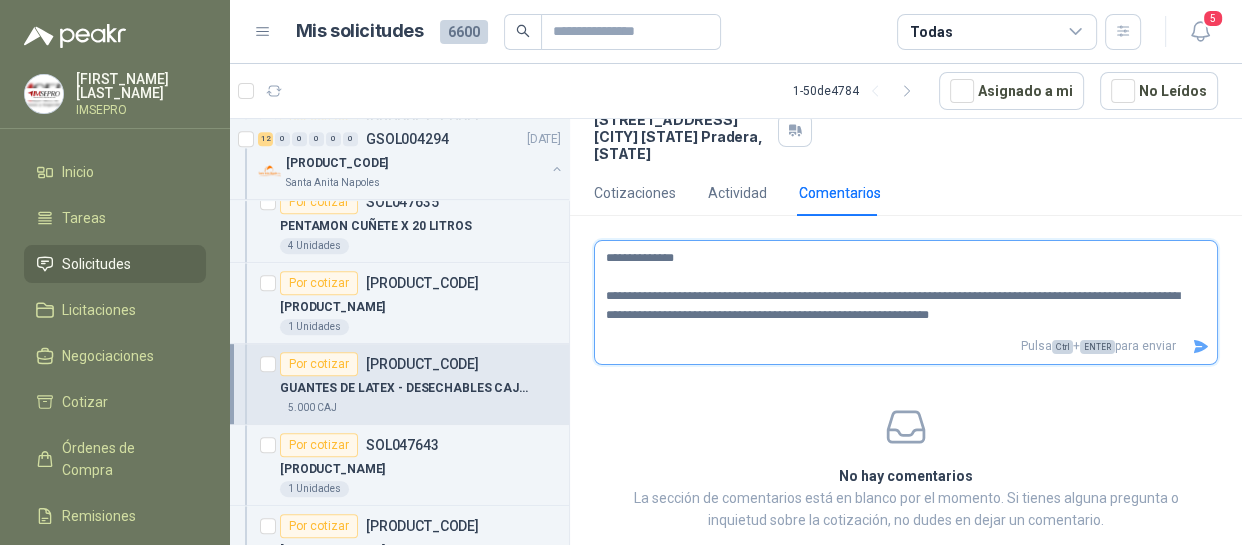click on "**********" at bounding box center (898, 287) 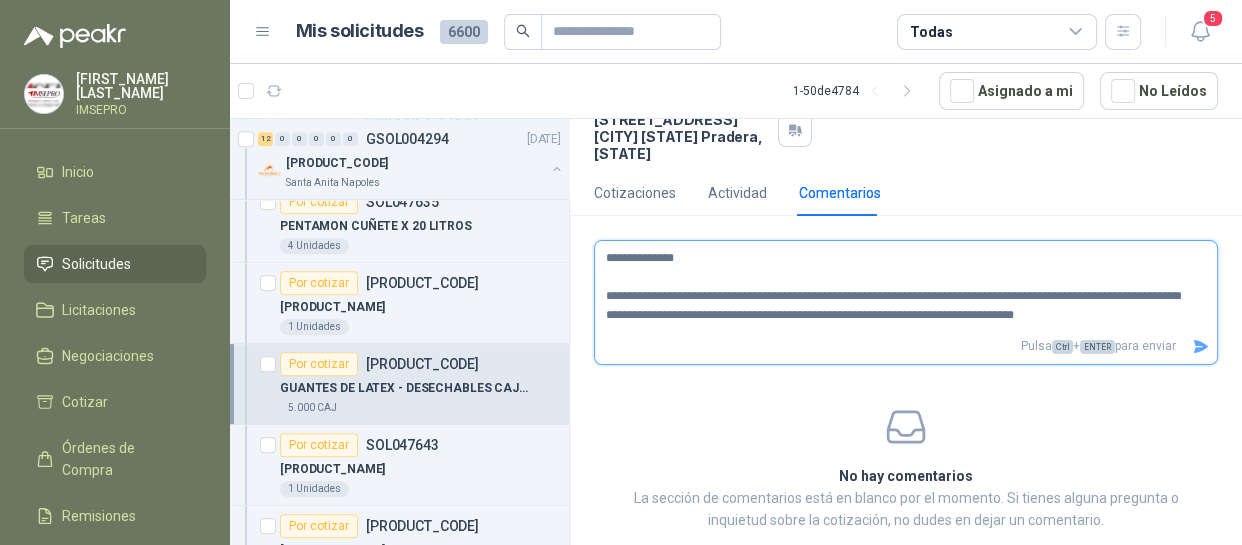 click on "**********" at bounding box center (898, 287) 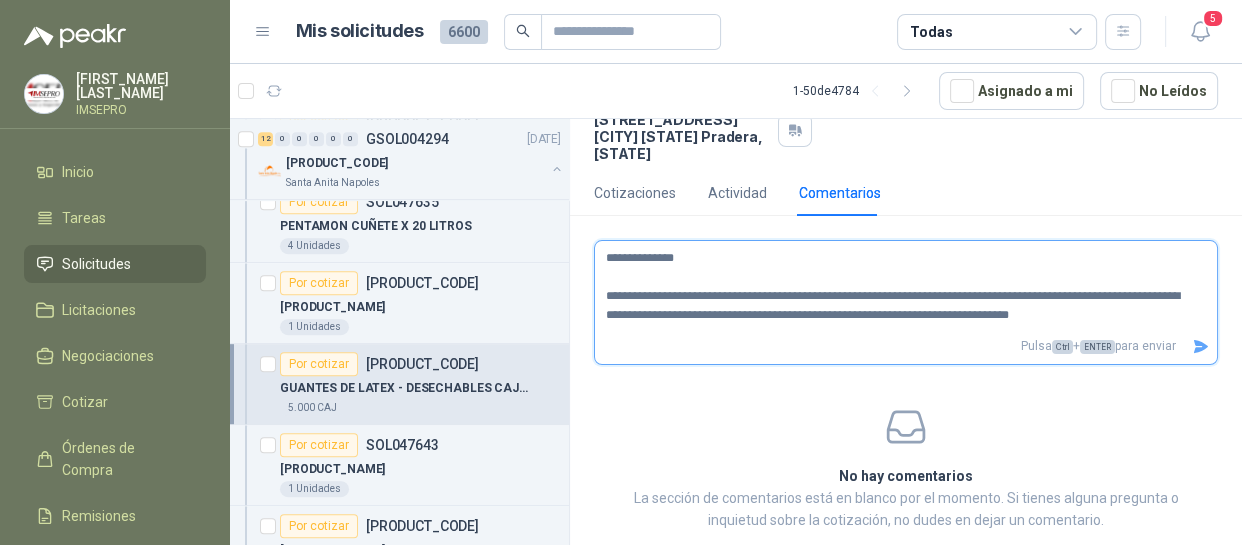 type on "**********" 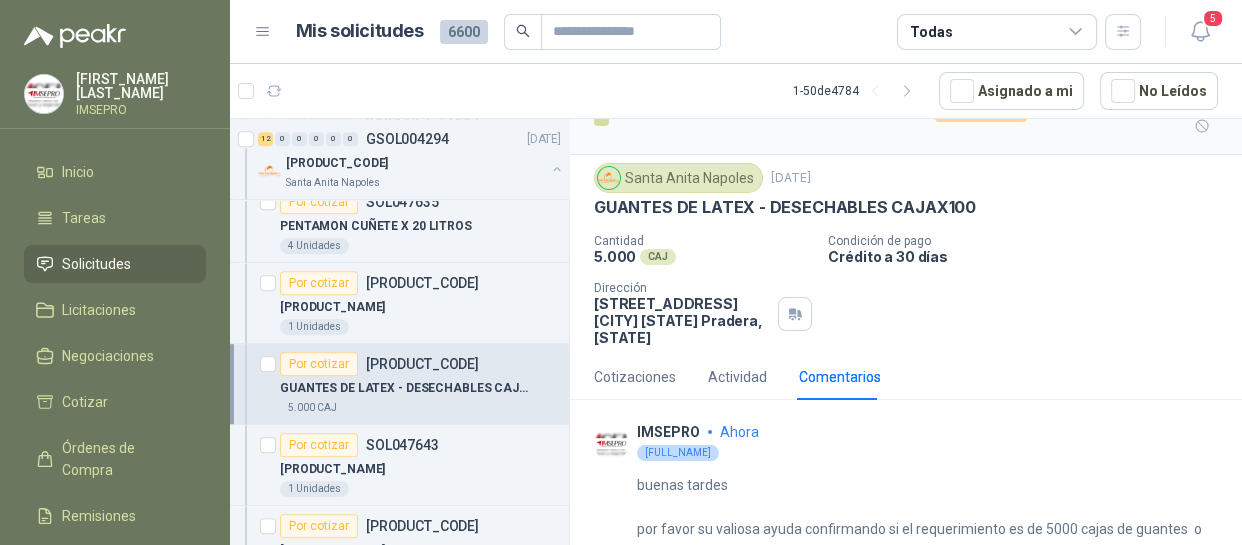 scroll, scrollTop: 121, scrollLeft: 0, axis: vertical 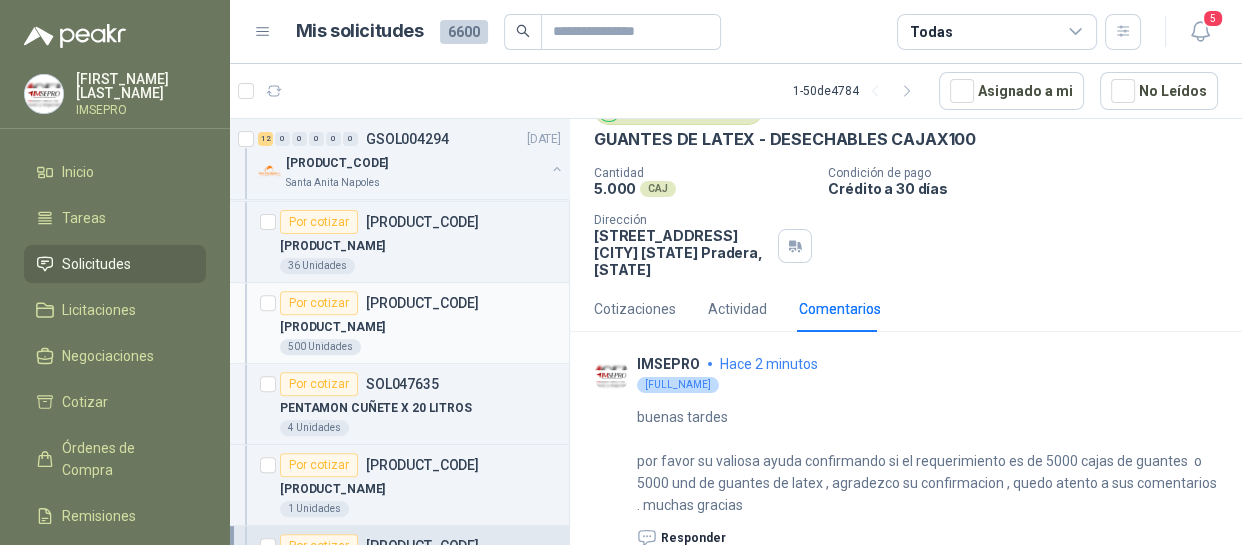 click on "[PRODUCT_NAME]" at bounding box center [420, 327] 